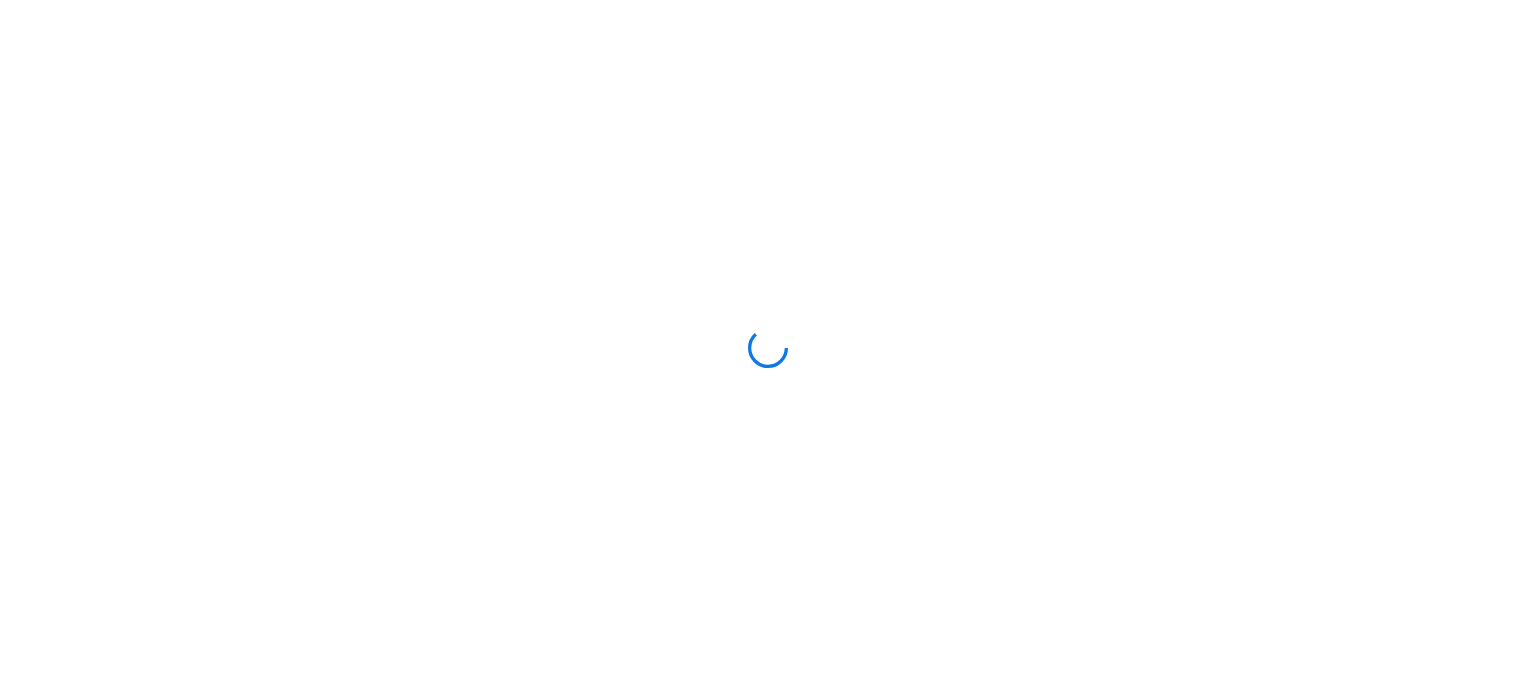 scroll, scrollTop: 0, scrollLeft: 0, axis: both 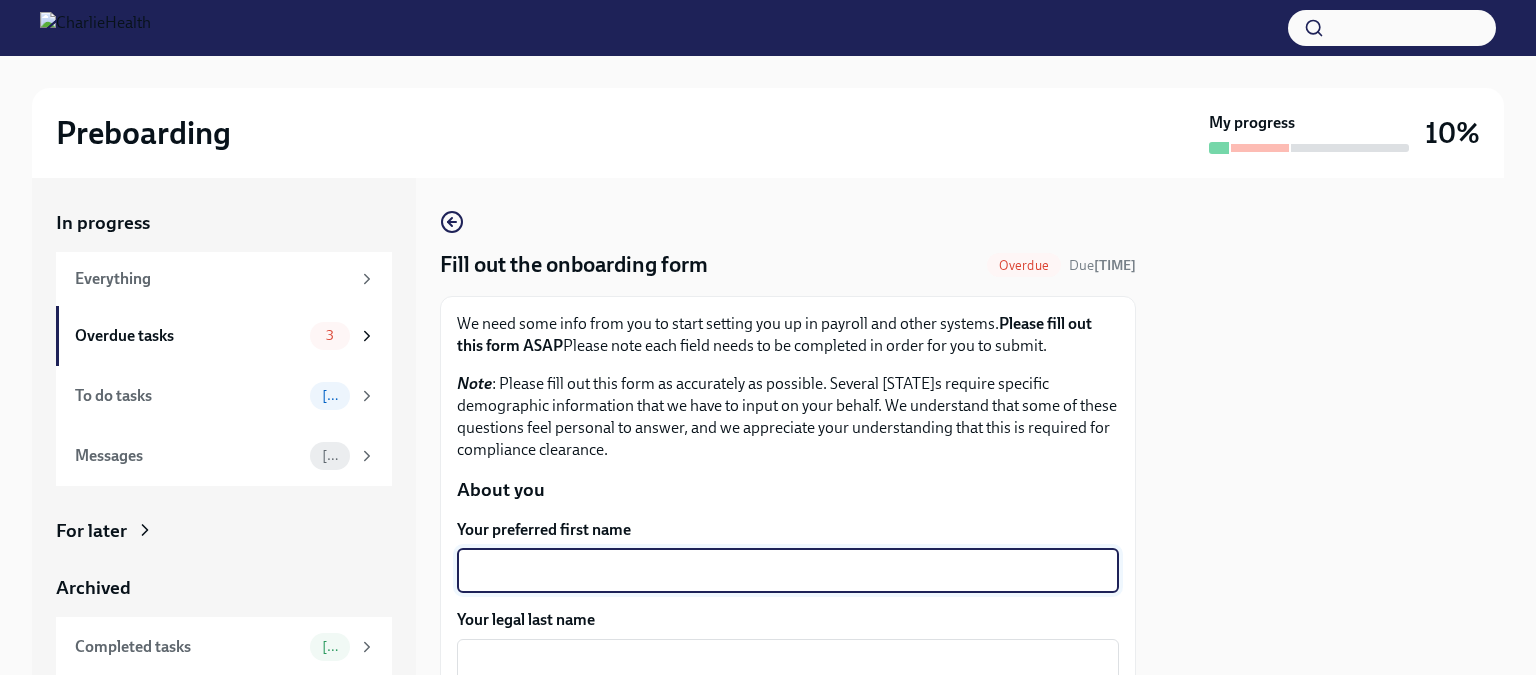 click on "Your preferred first name" at bounding box center [788, 571] 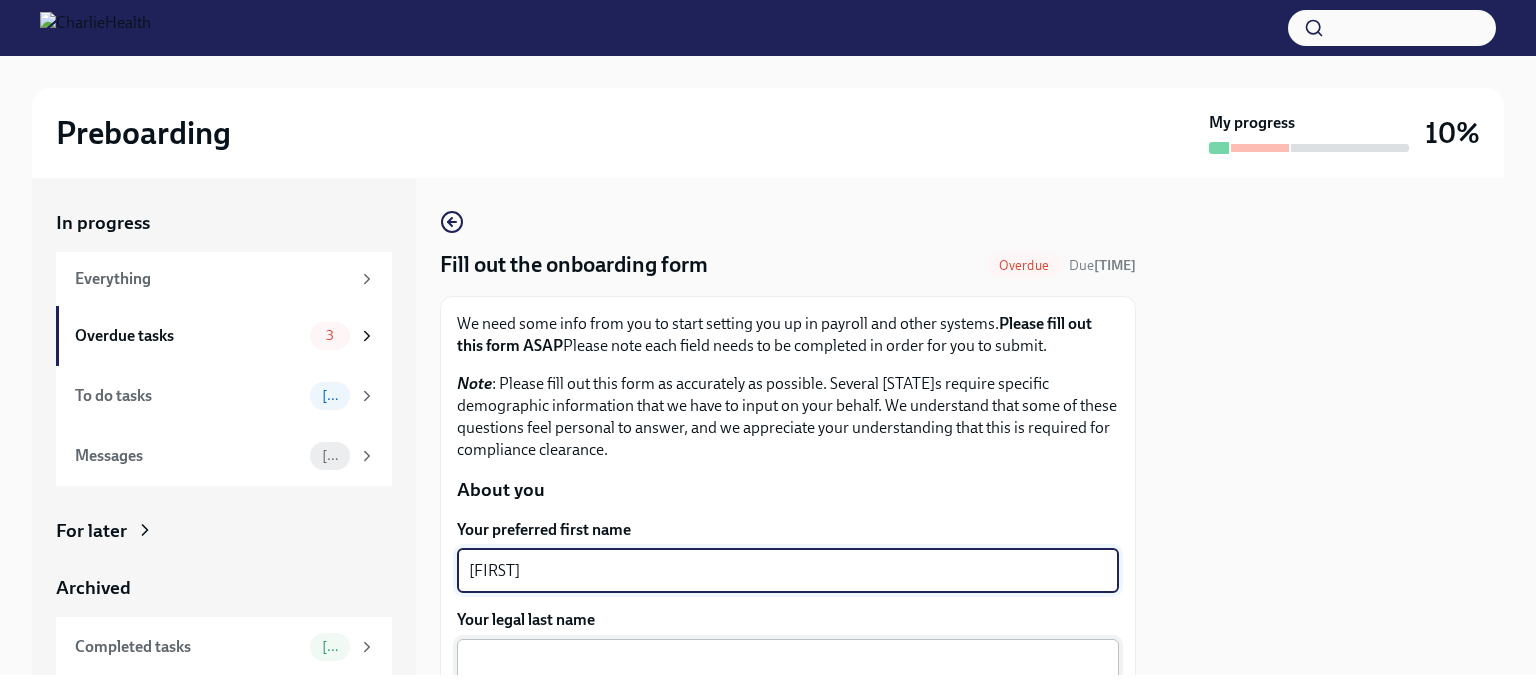 type on "[FIRST]" 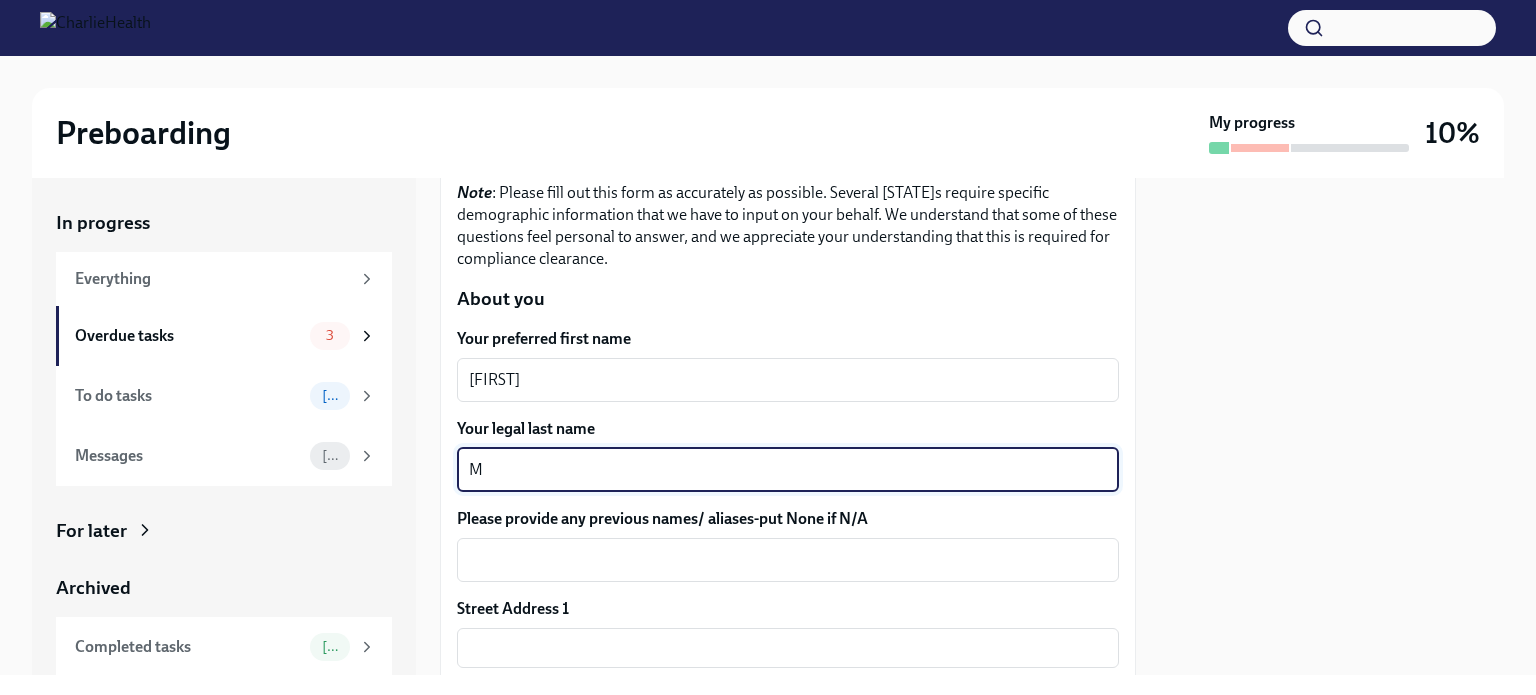 scroll, scrollTop: 237, scrollLeft: 0, axis: vertical 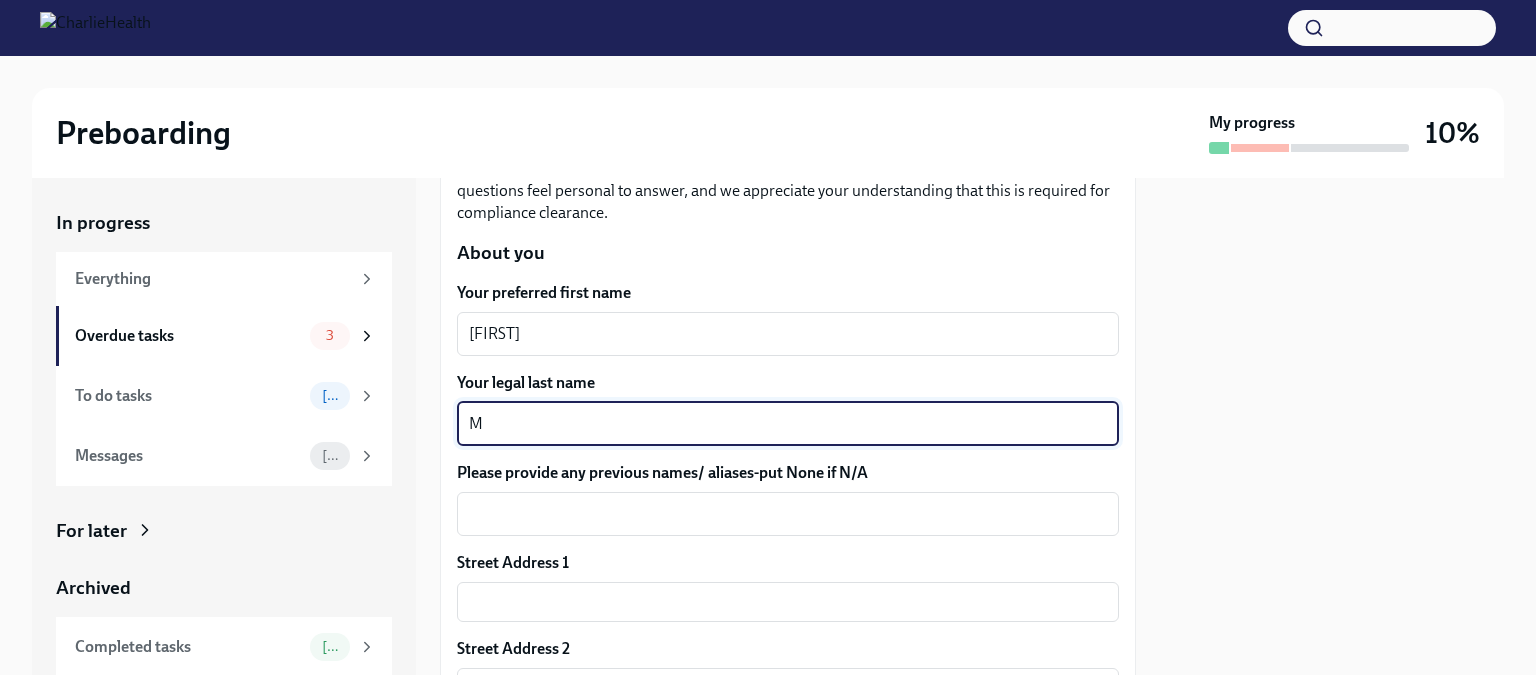 click on "[FIRST] x ​" at bounding box center (788, 424) 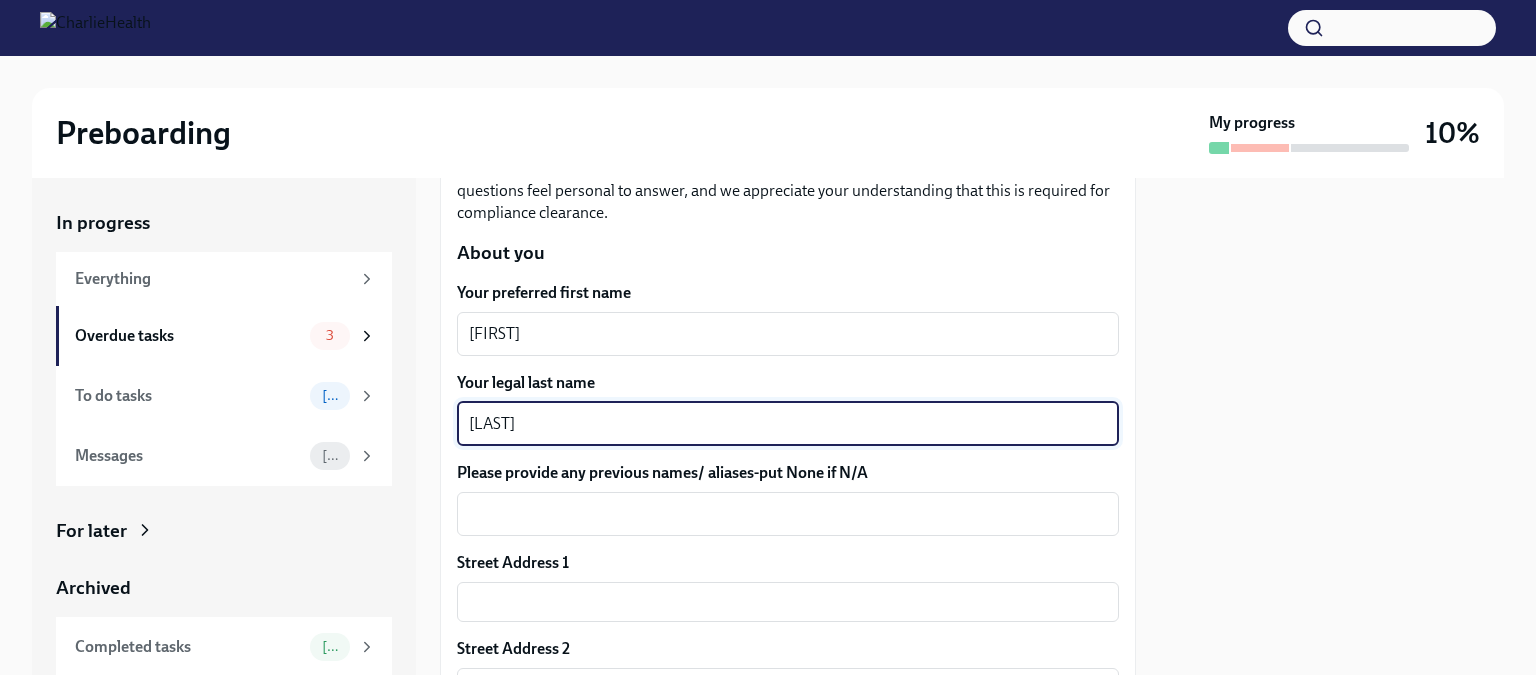 type on "[LAST]" 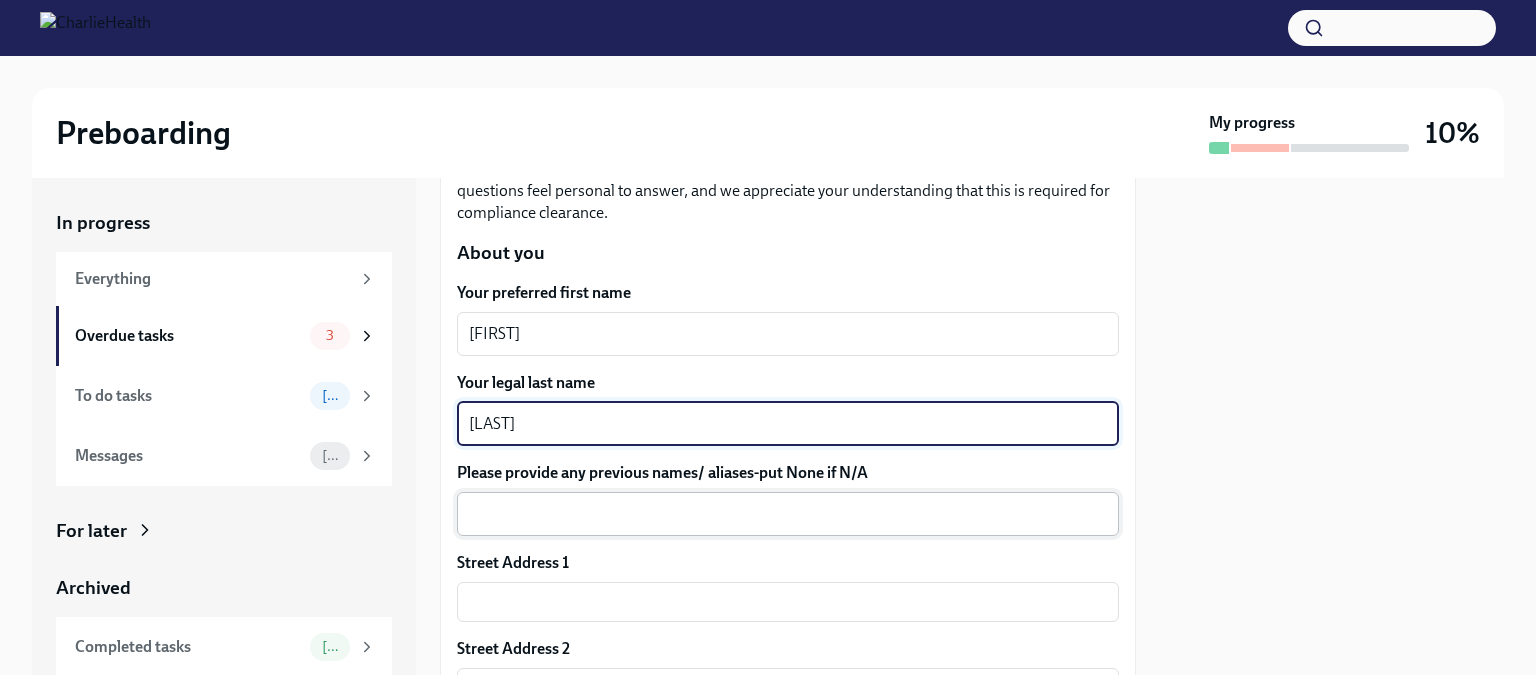 click on "Please provide any previous names/ aliases-put None if N/A" at bounding box center (788, 514) 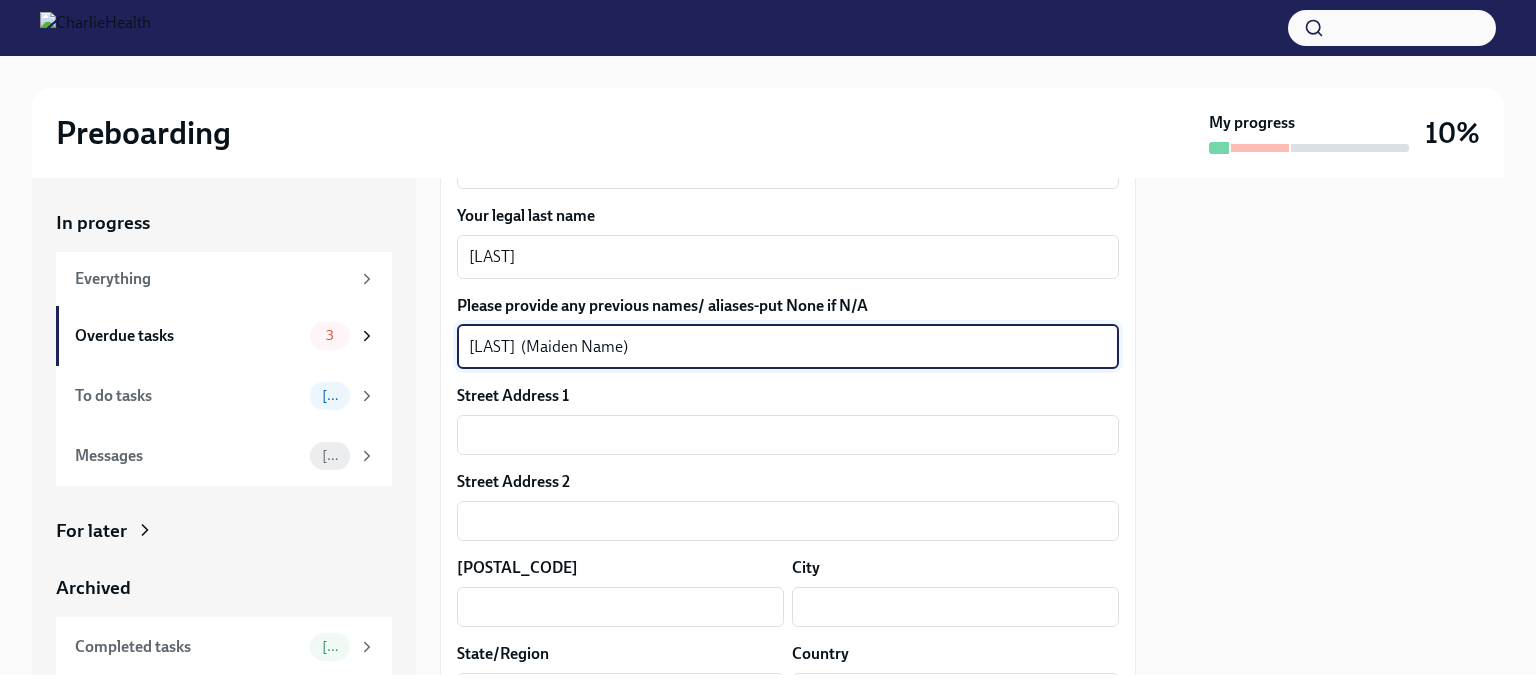 scroll, scrollTop: 467, scrollLeft: 0, axis: vertical 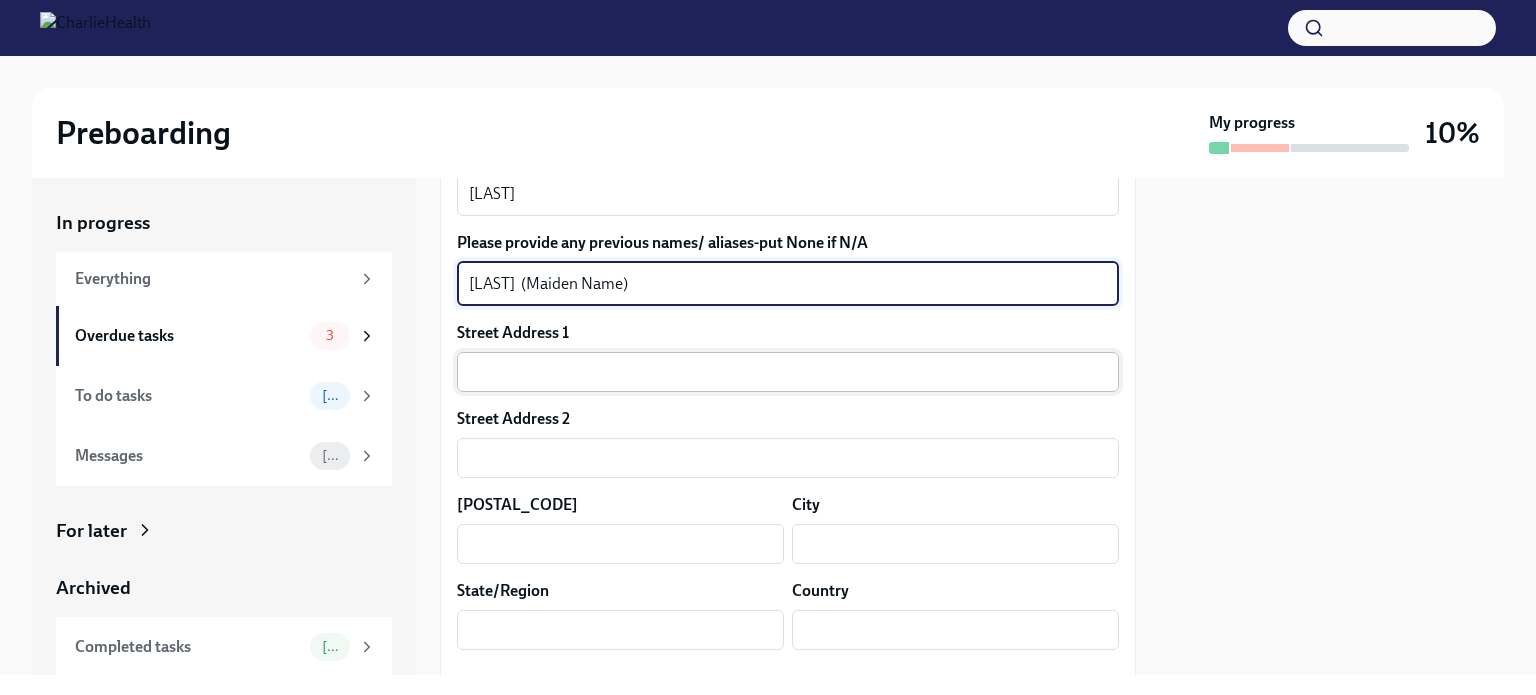 type on "[LAST]  (Maiden Name)" 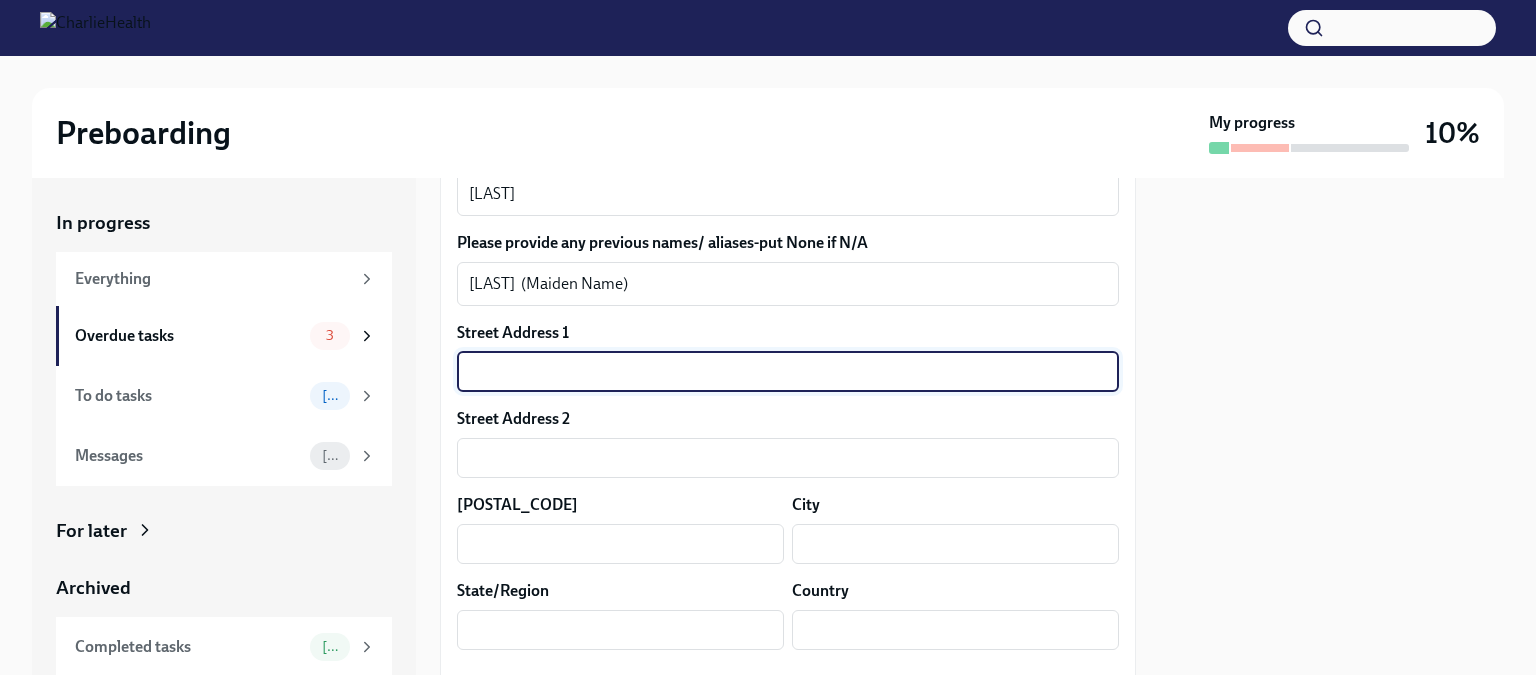 click at bounding box center (788, 372) 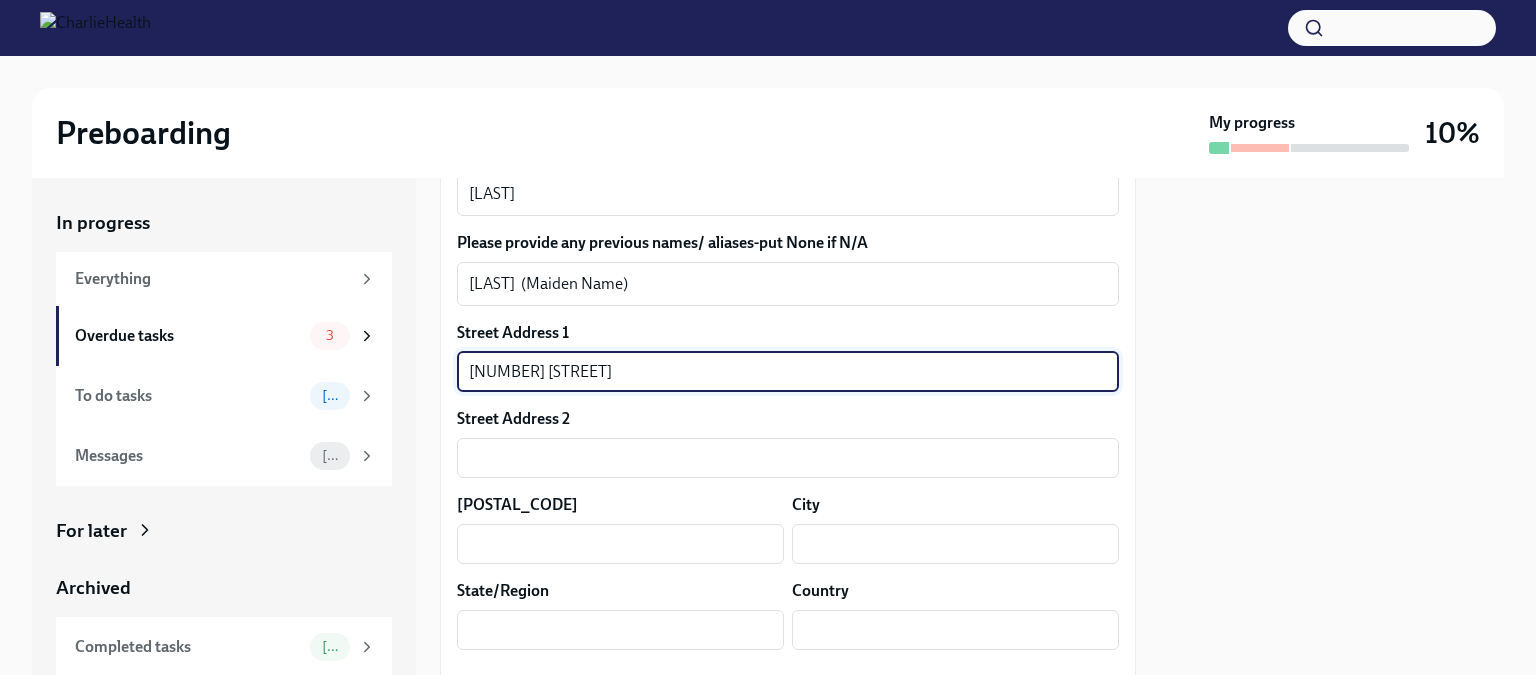 type on "[POSTAL_CODE]" 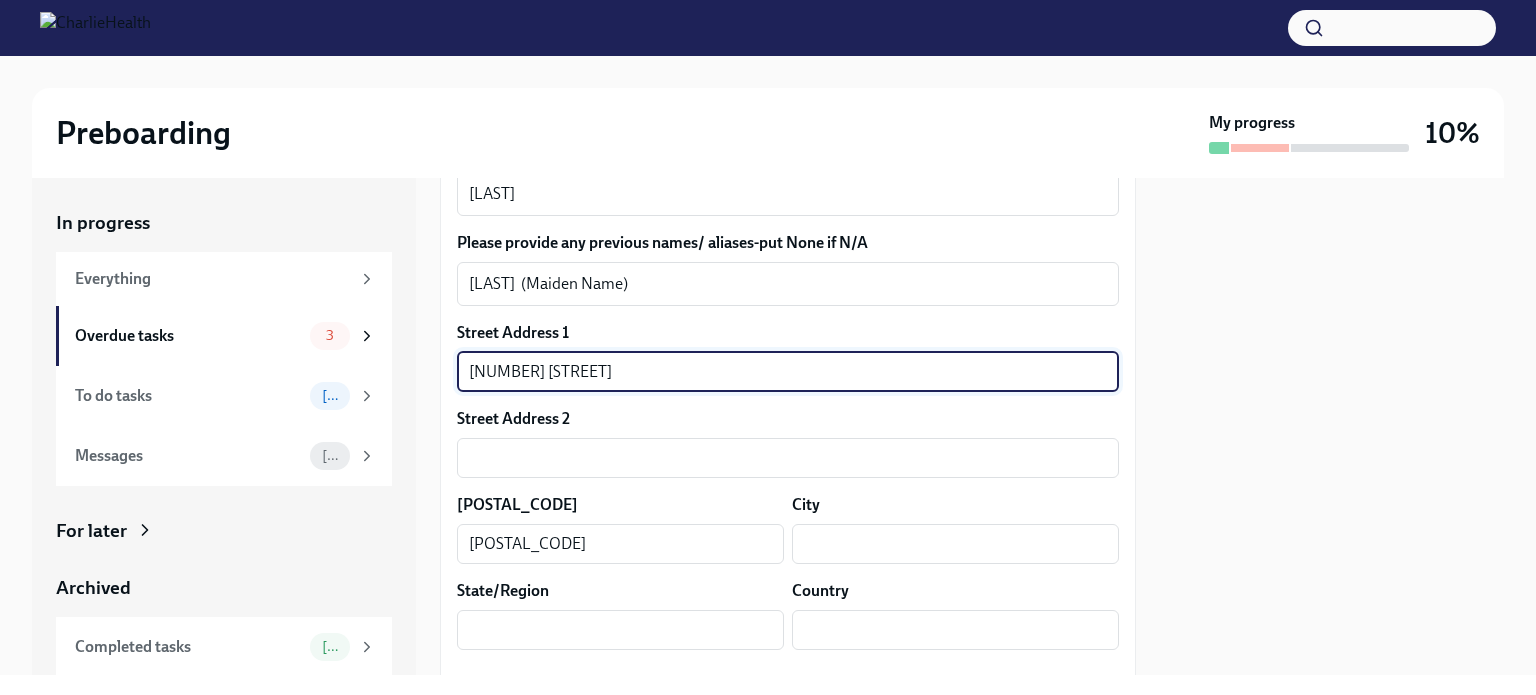 type on "[CITY]" 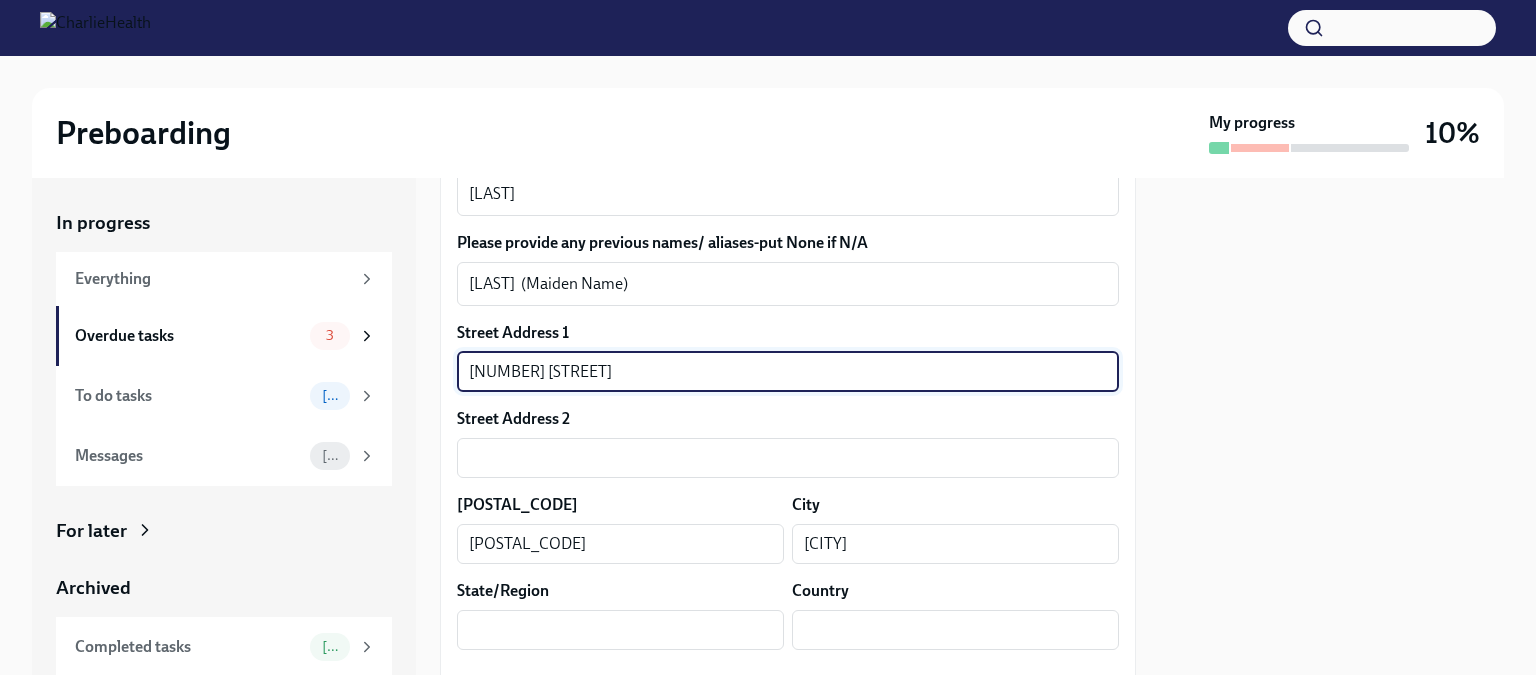 type on "[STATE]" 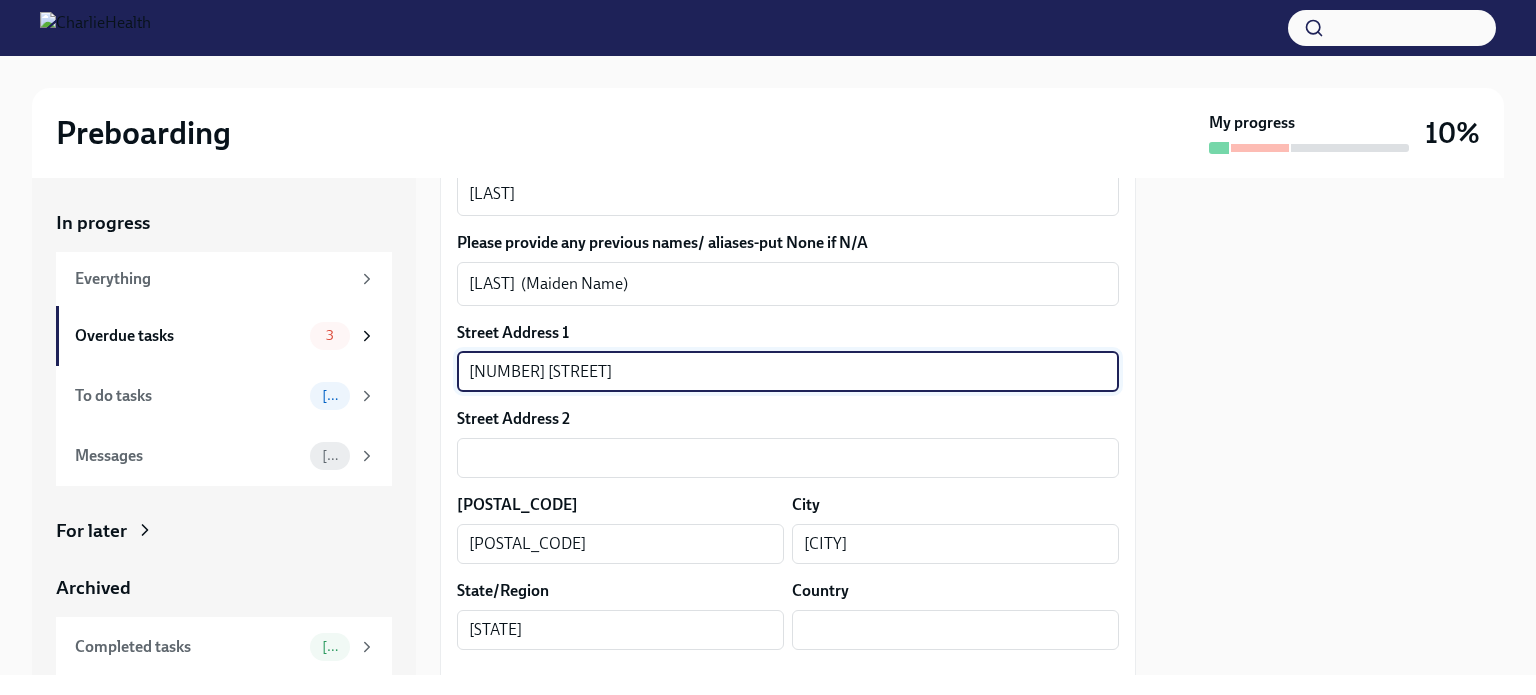 type on "[COUNTRY]" 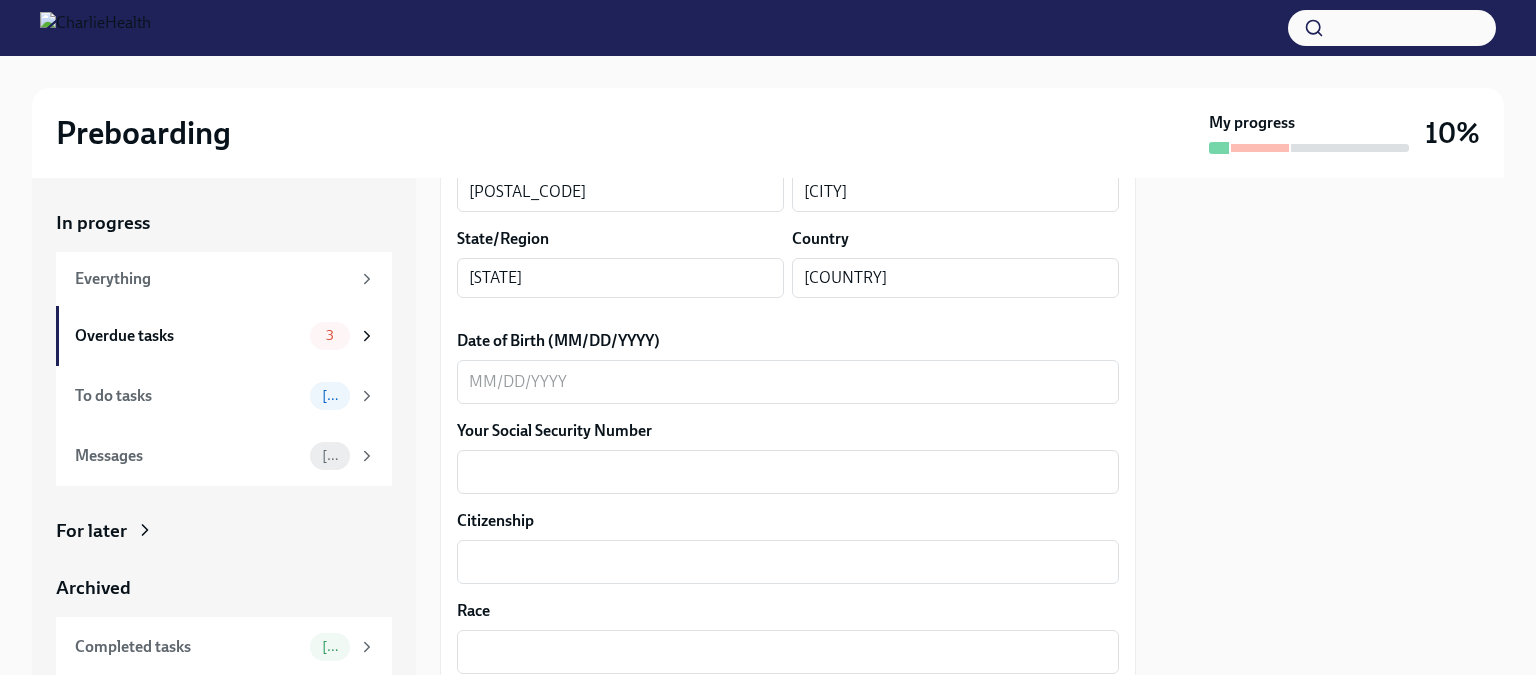 scroll, scrollTop: 828, scrollLeft: 0, axis: vertical 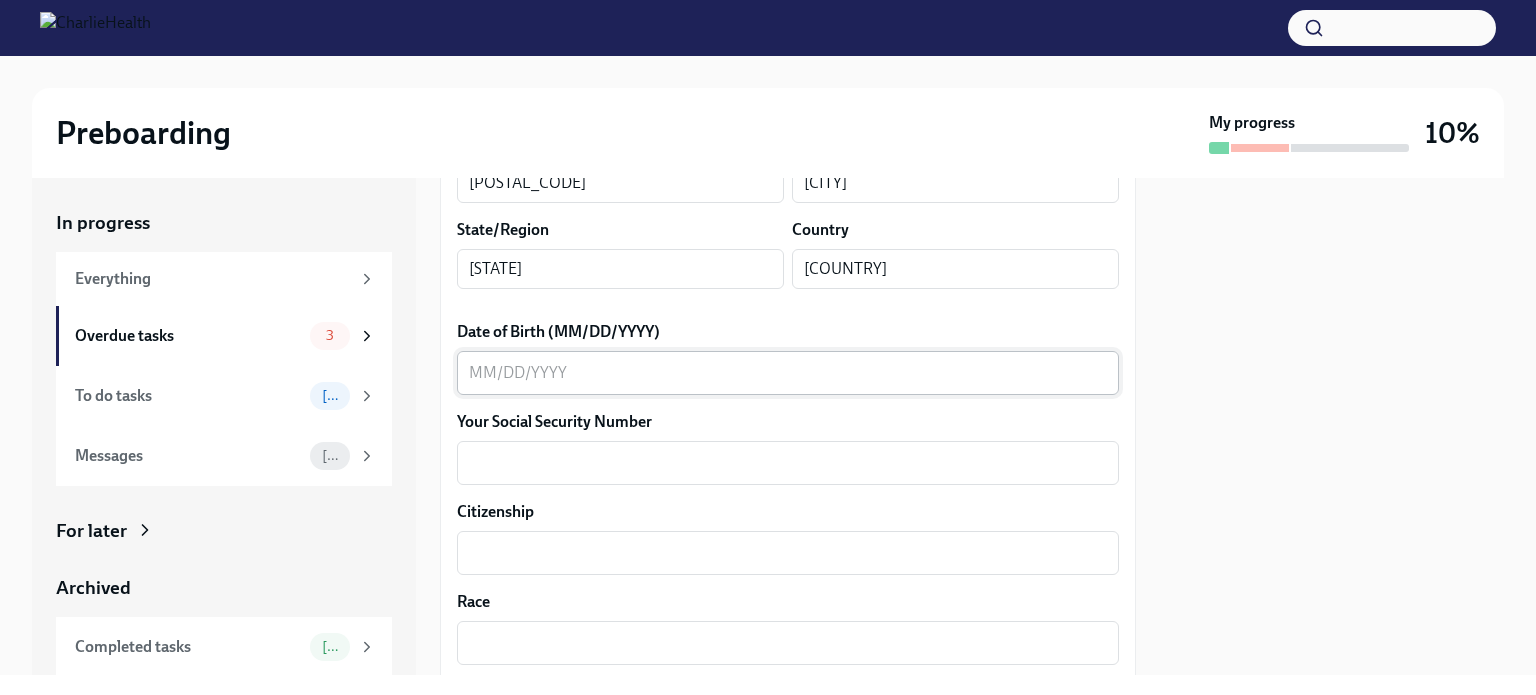 click on "Date of Birth (MM/DD/YYYY)" at bounding box center [788, 373] 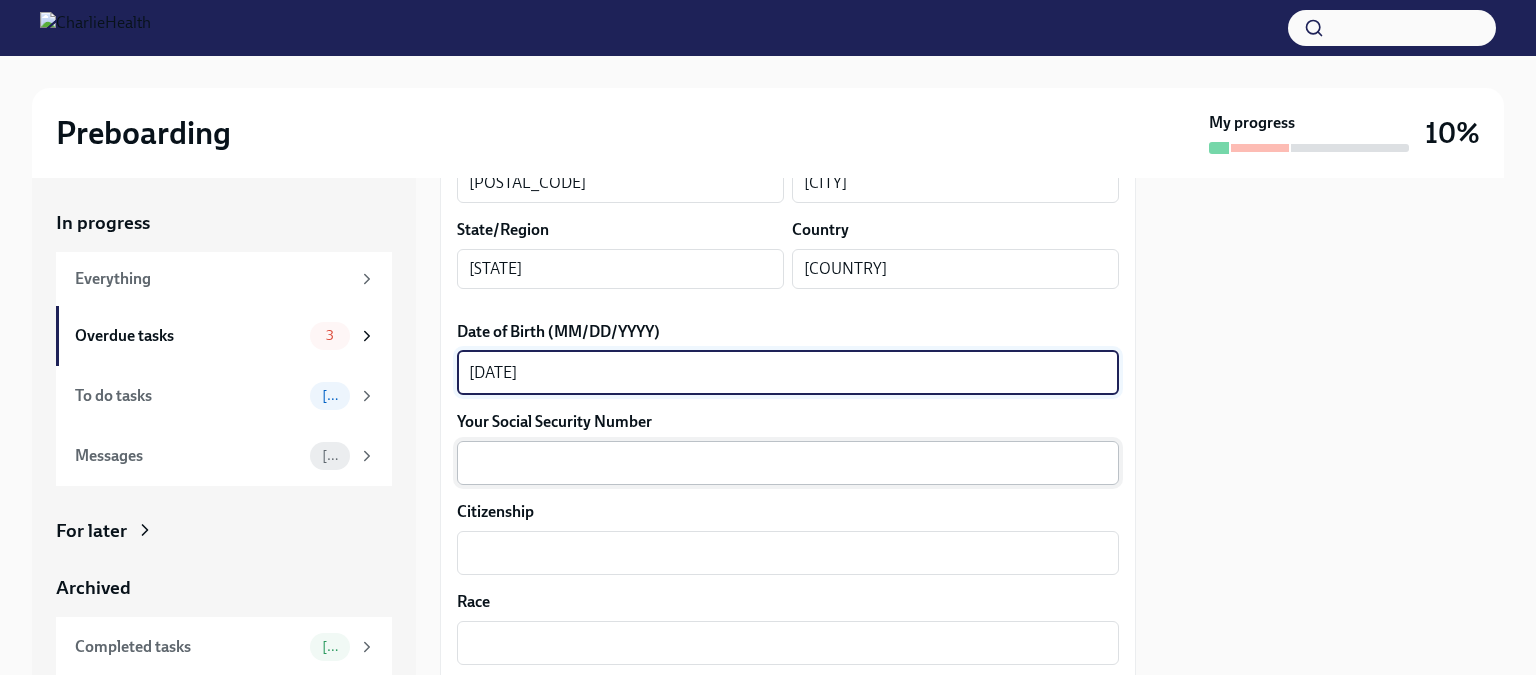 type on "[DATE]" 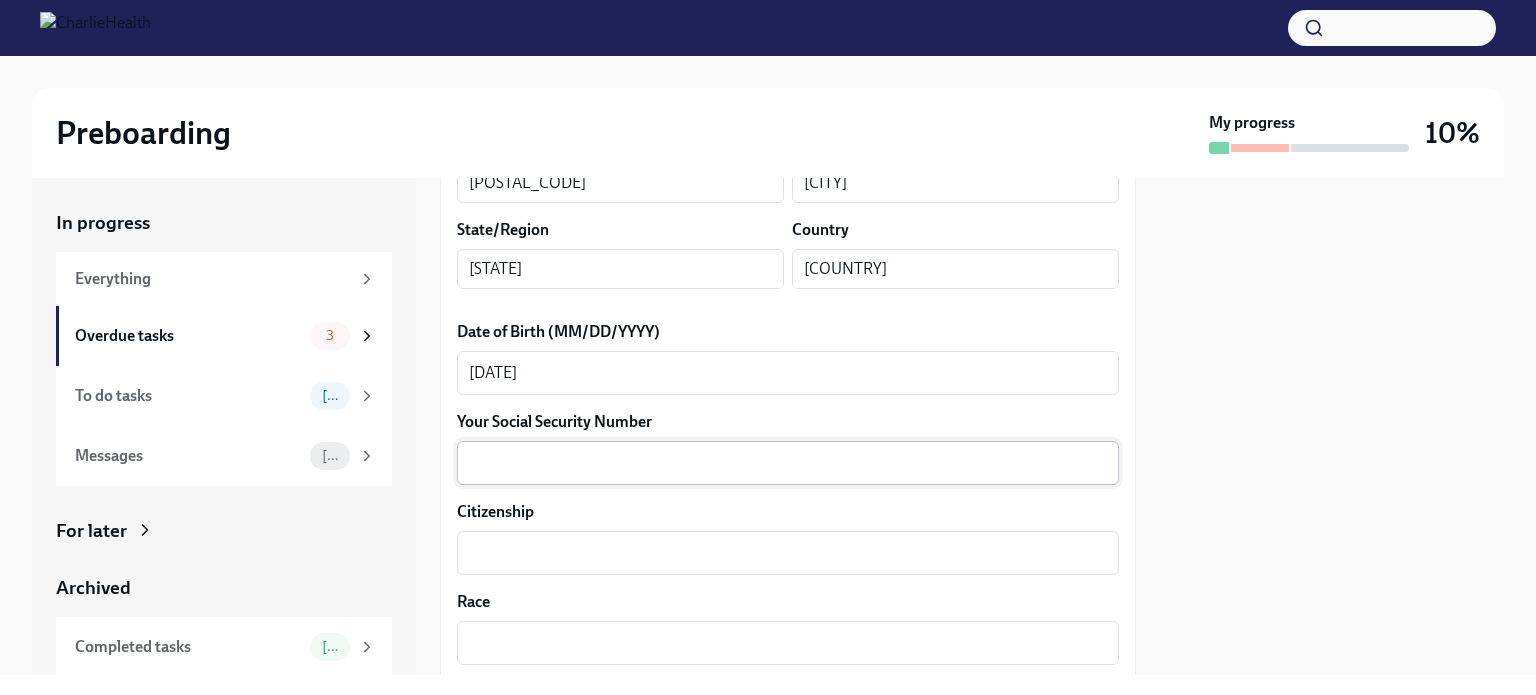 click on "x ​" at bounding box center (788, 463) 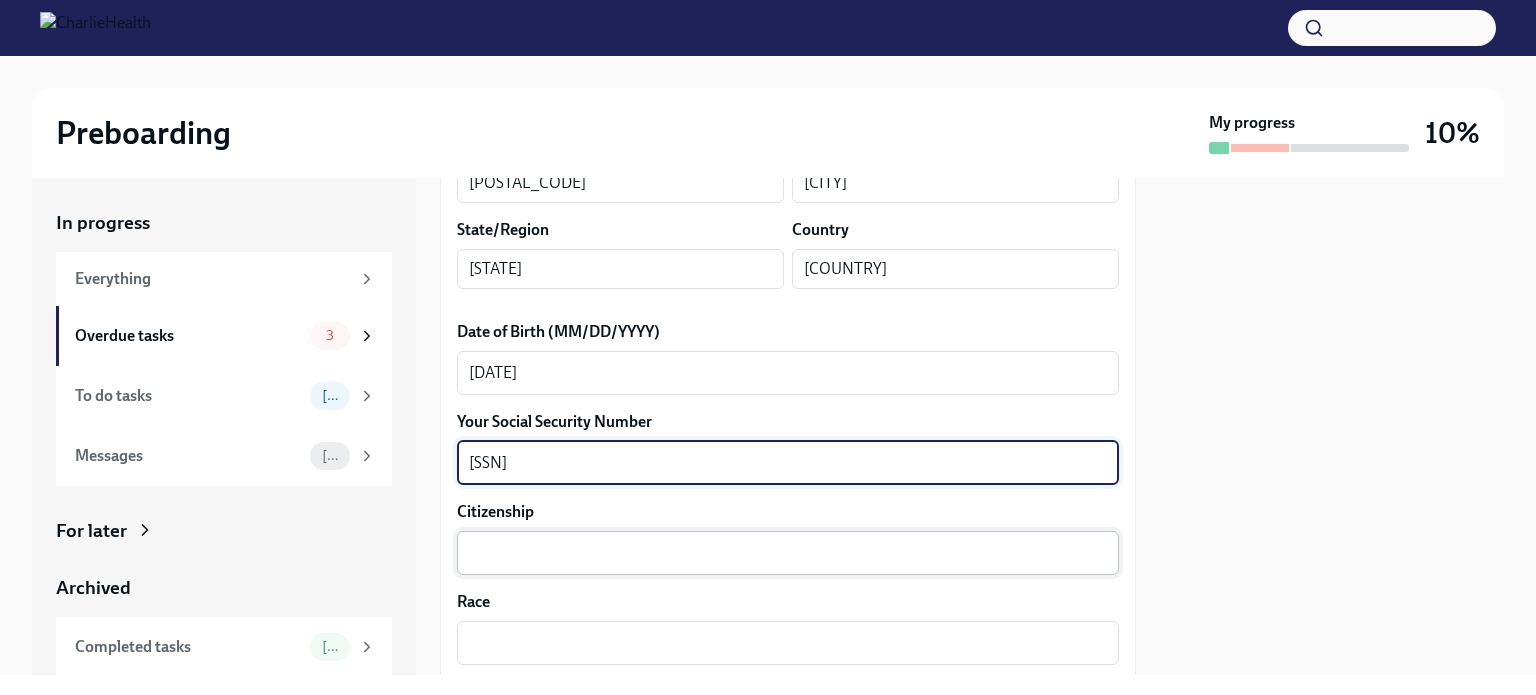 type on "[SSN]" 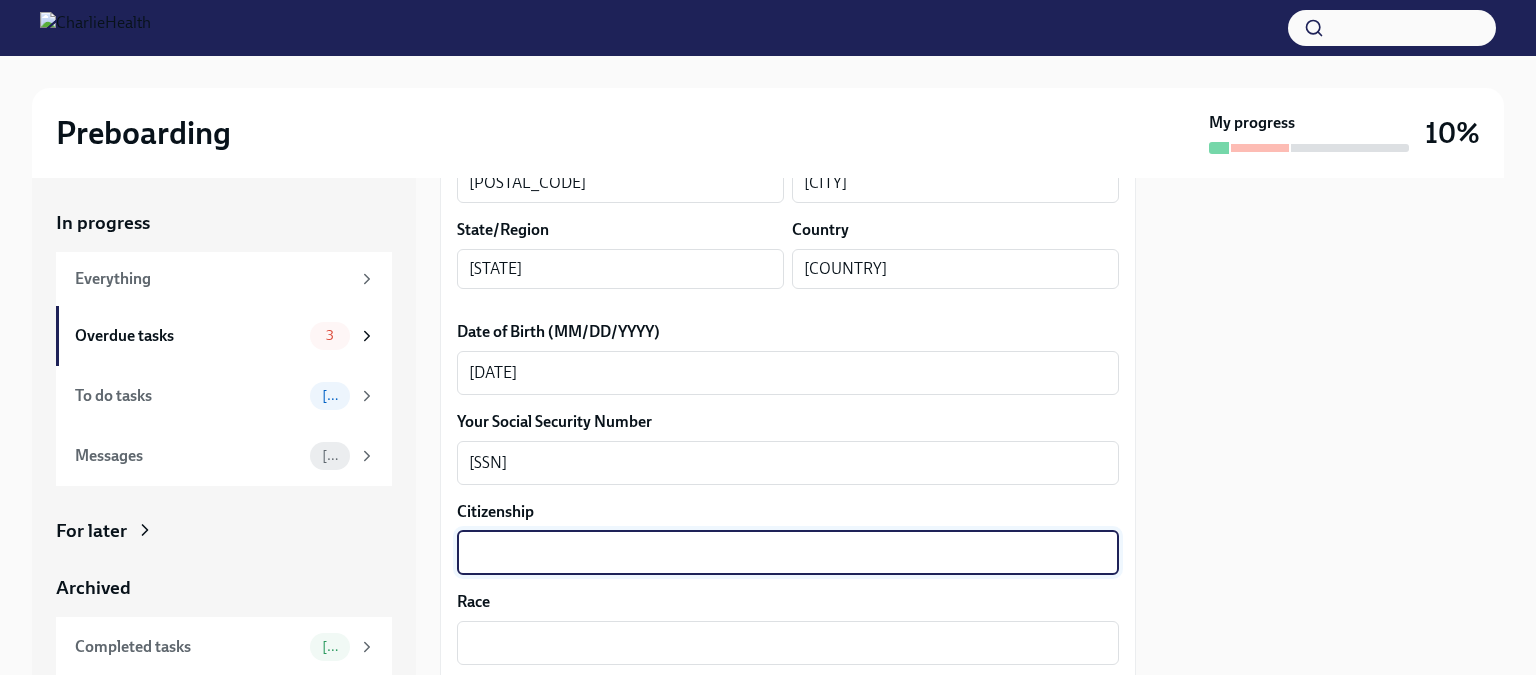 click on "Citizenship" at bounding box center [788, 553] 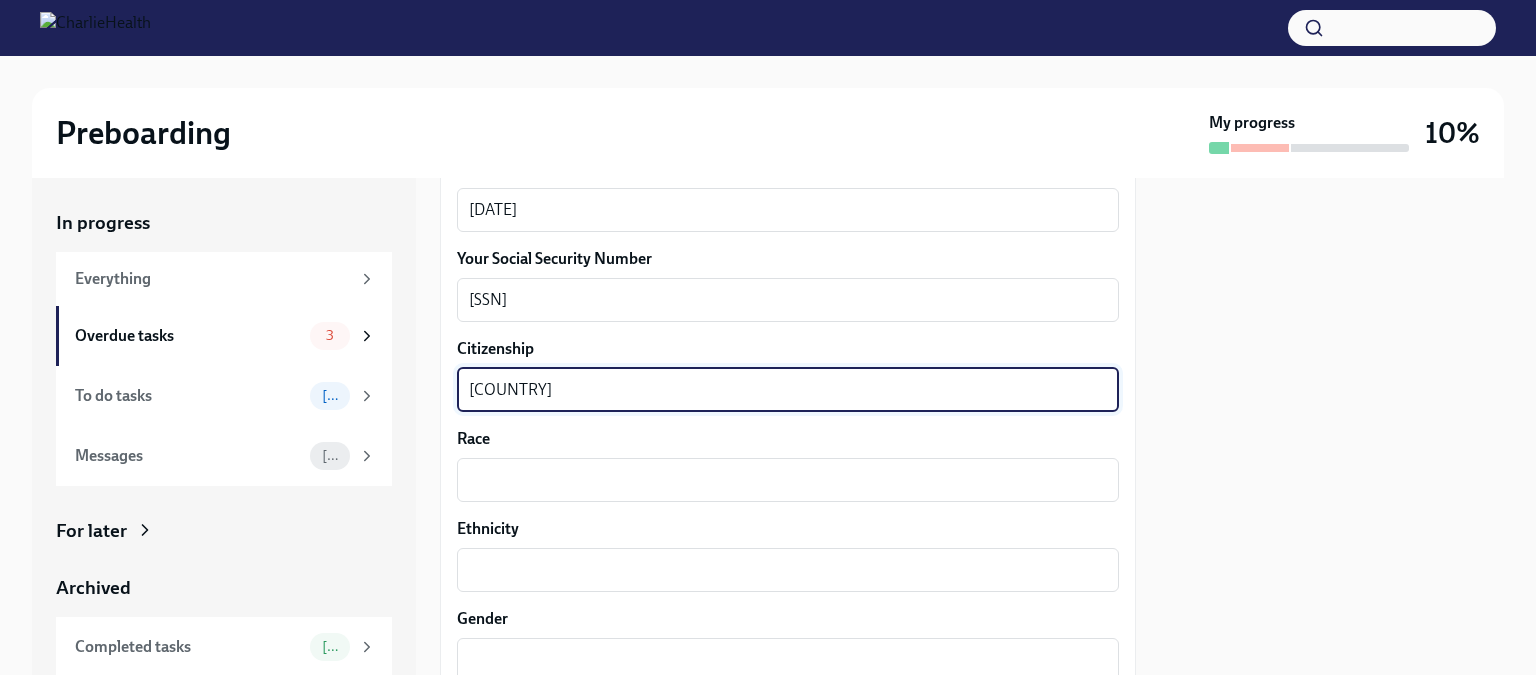 scroll, scrollTop: 1028, scrollLeft: 0, axis: vertical 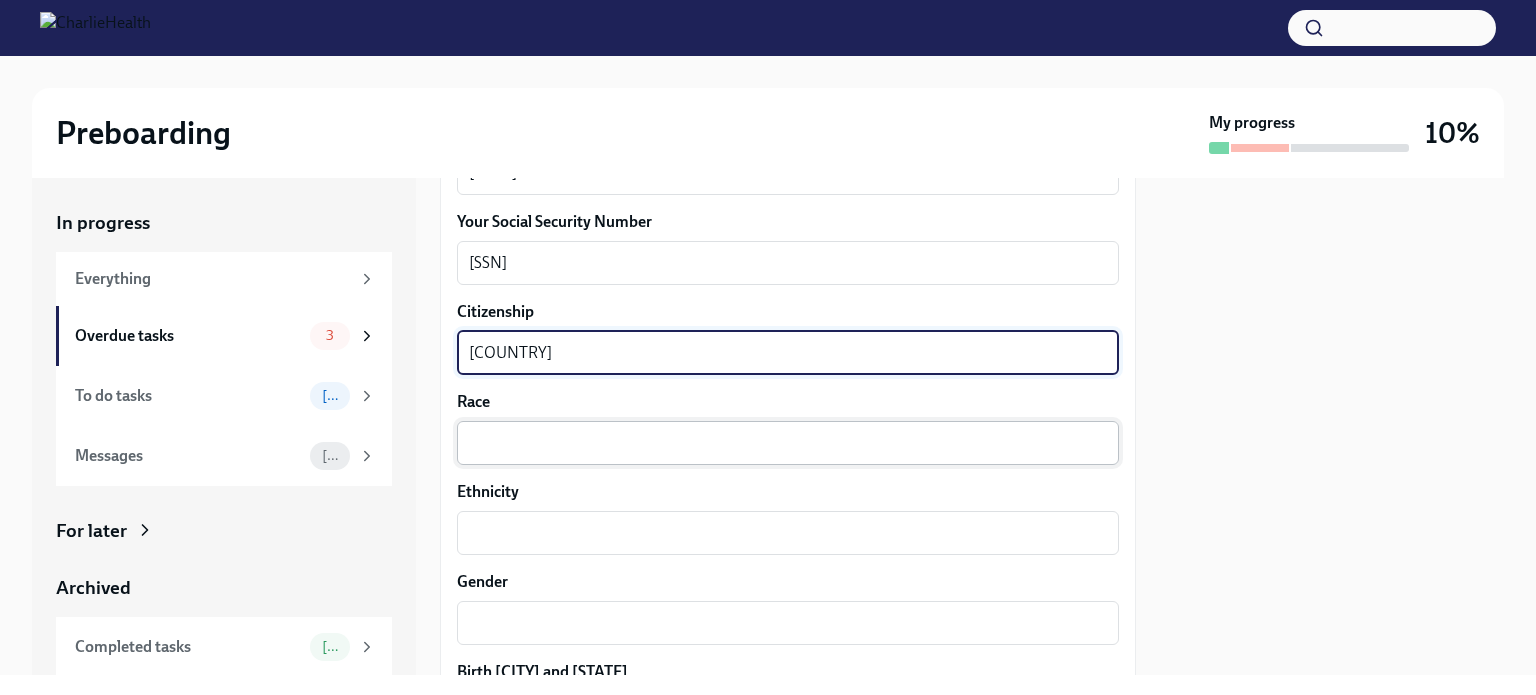 type on "[COUNTRY]" 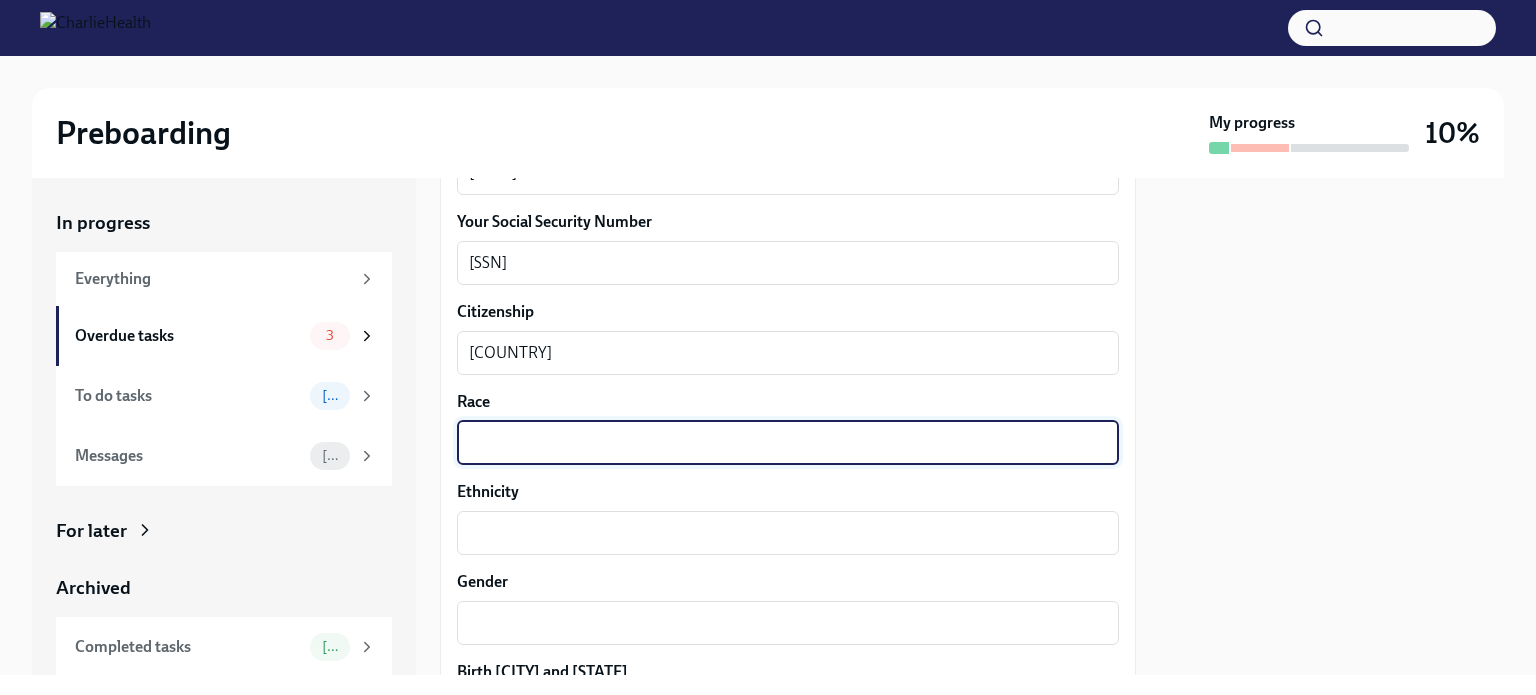 click on "Race" at bounding box center (788, 443) 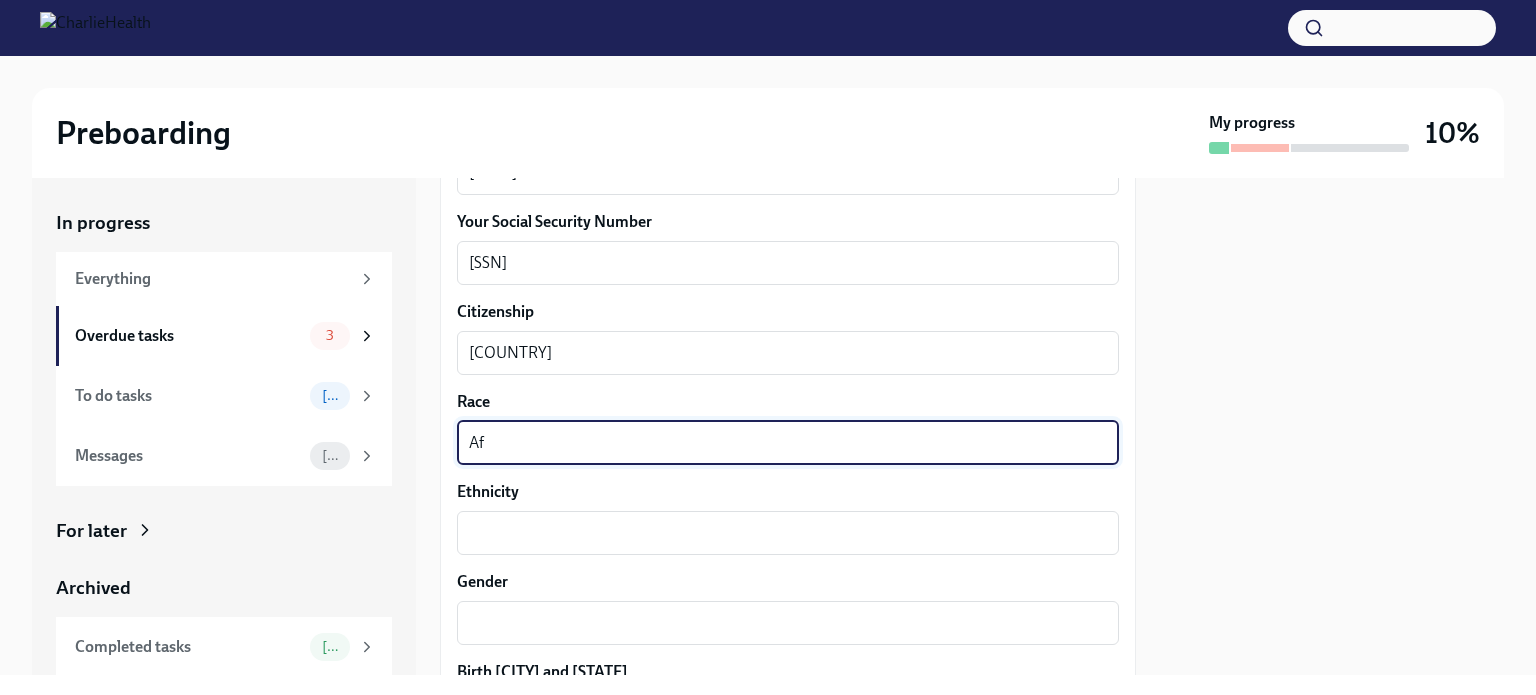 type on "A" 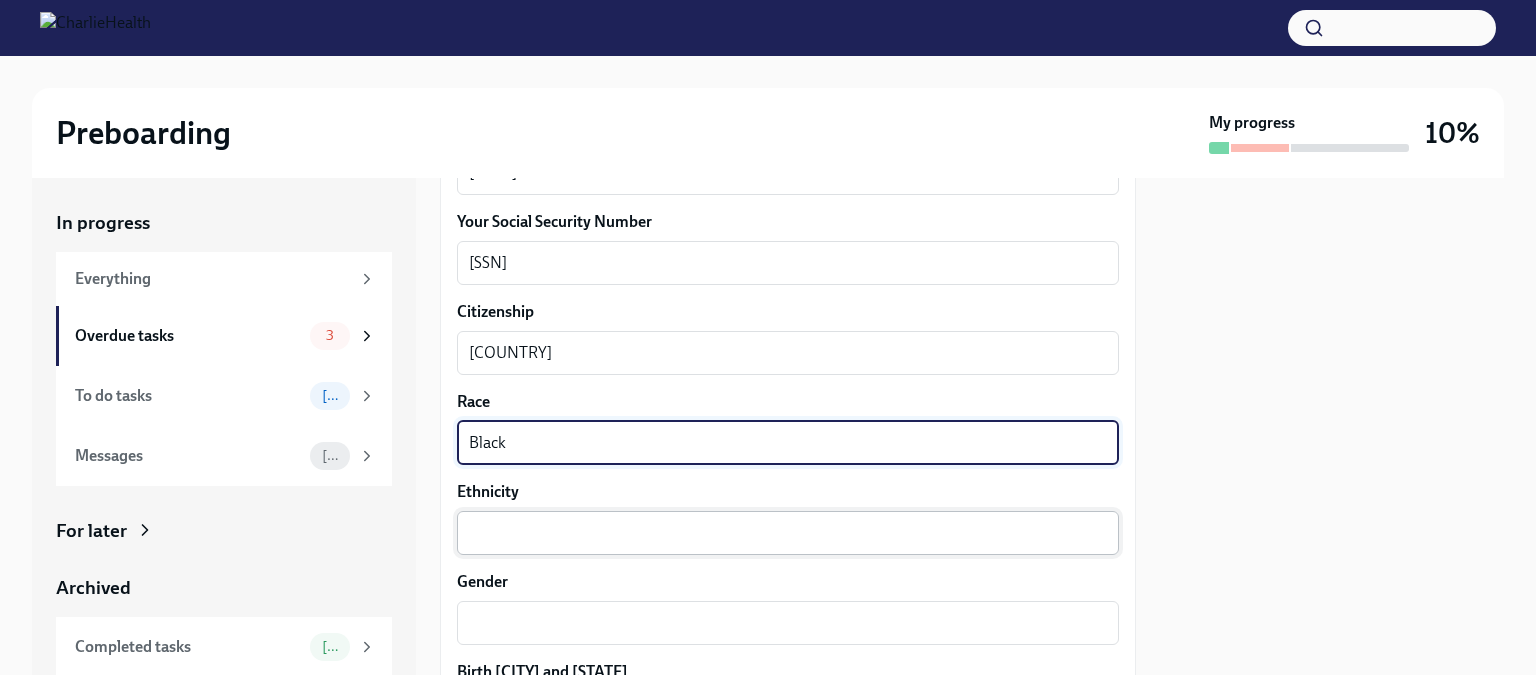 type on "Black" 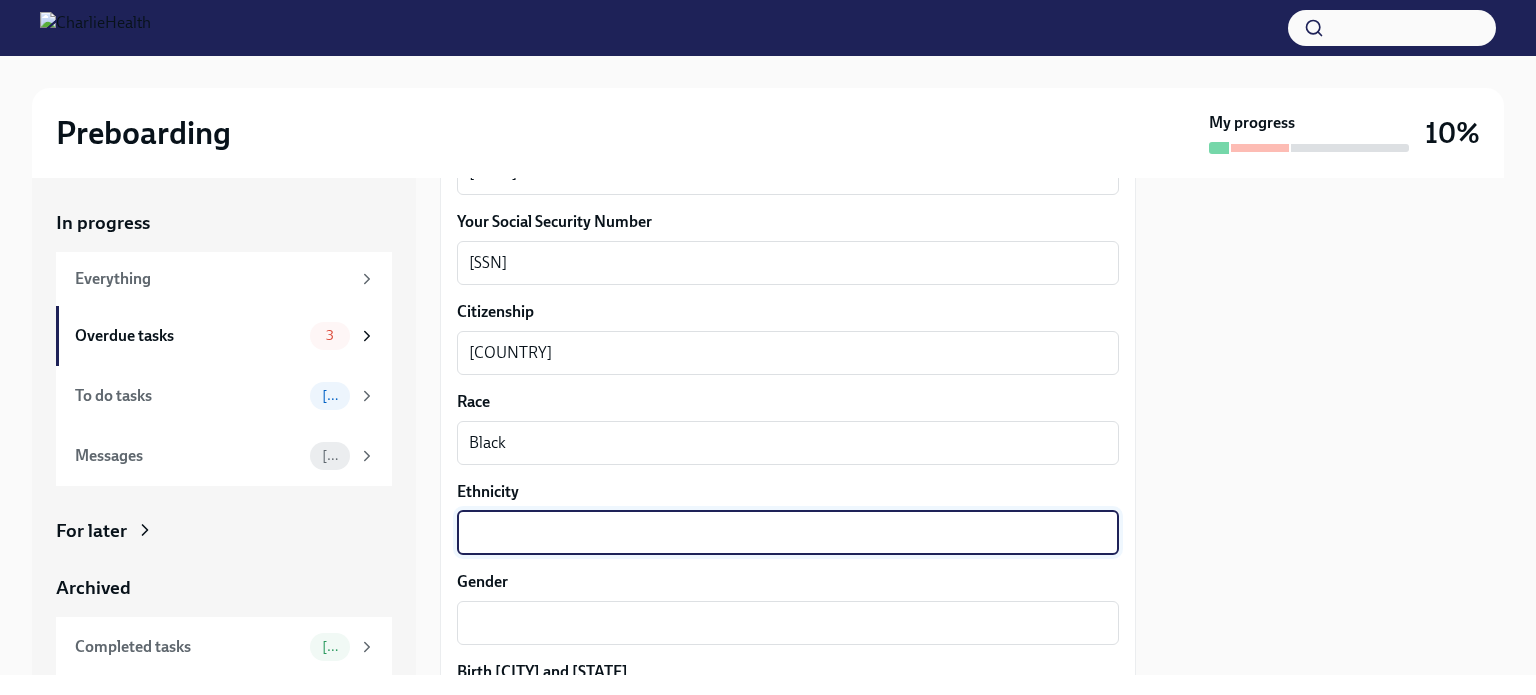 click on "Ethnicity" at bounding box center [788, 533] 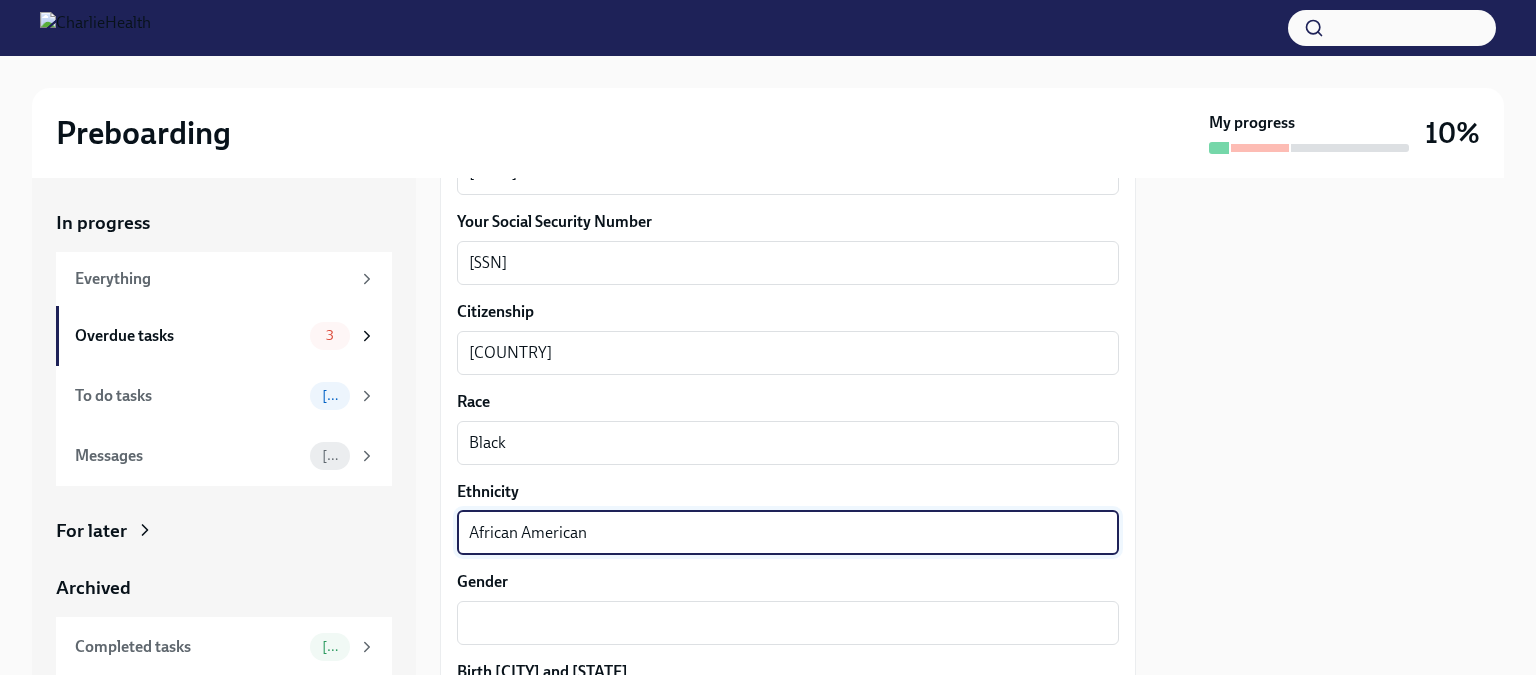 type on "African American" 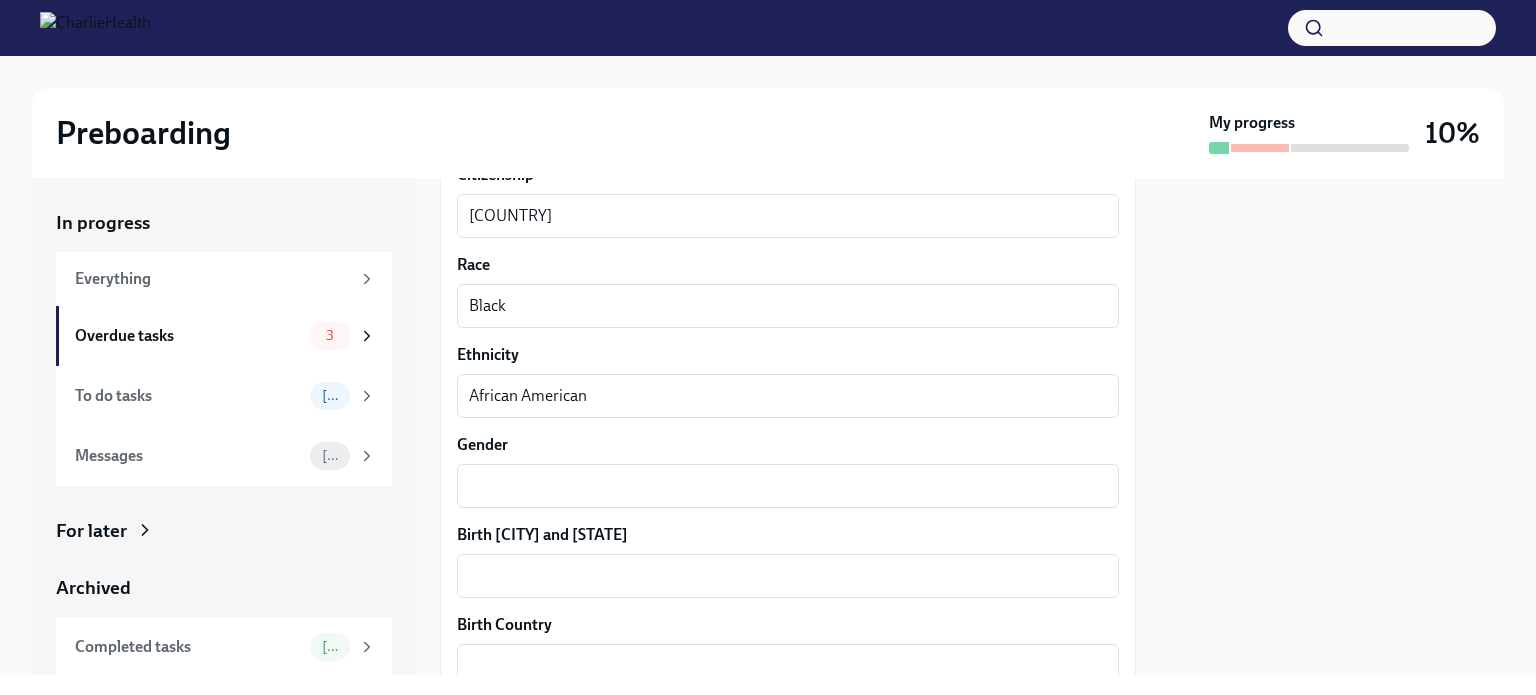 scroll, scrollTop: 1172, scrollLeft: 0, axis: vertical 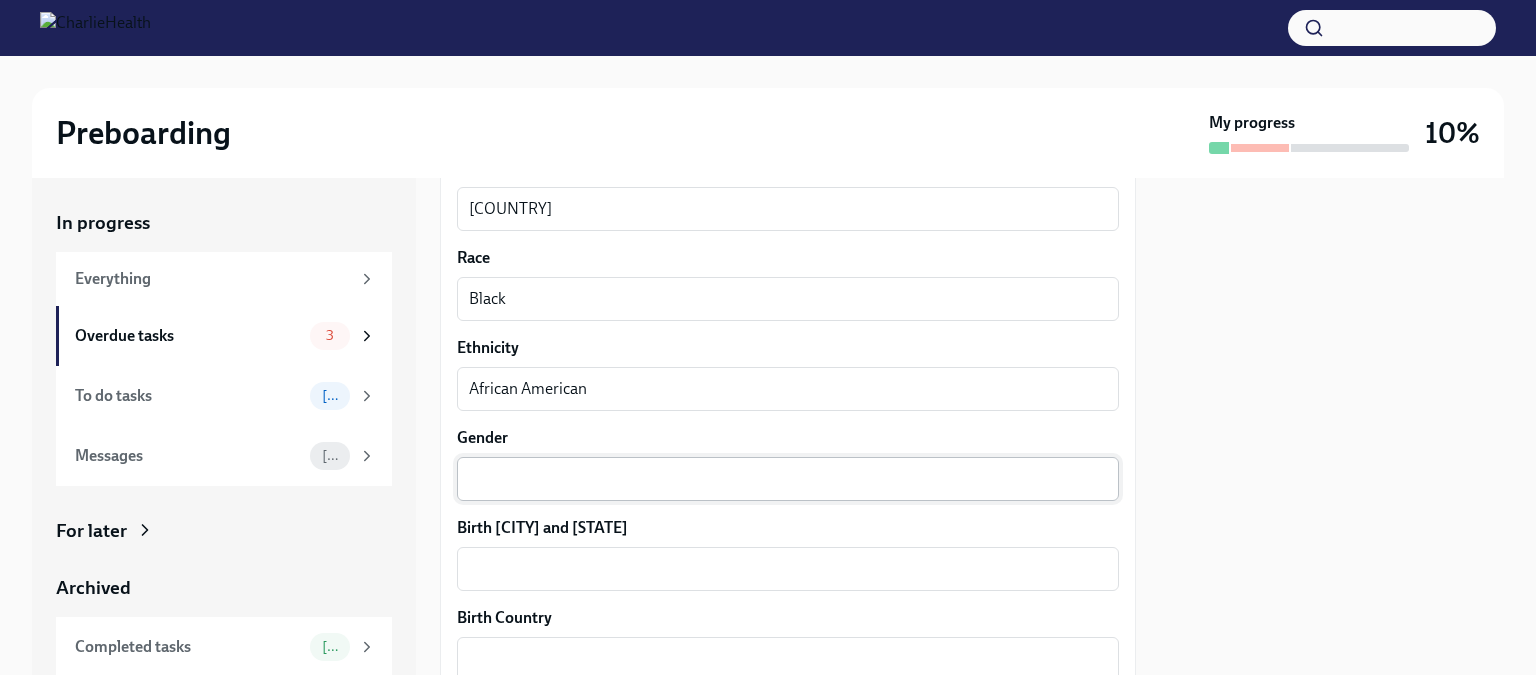 click on "x ​" at bounding box center (788, 479) 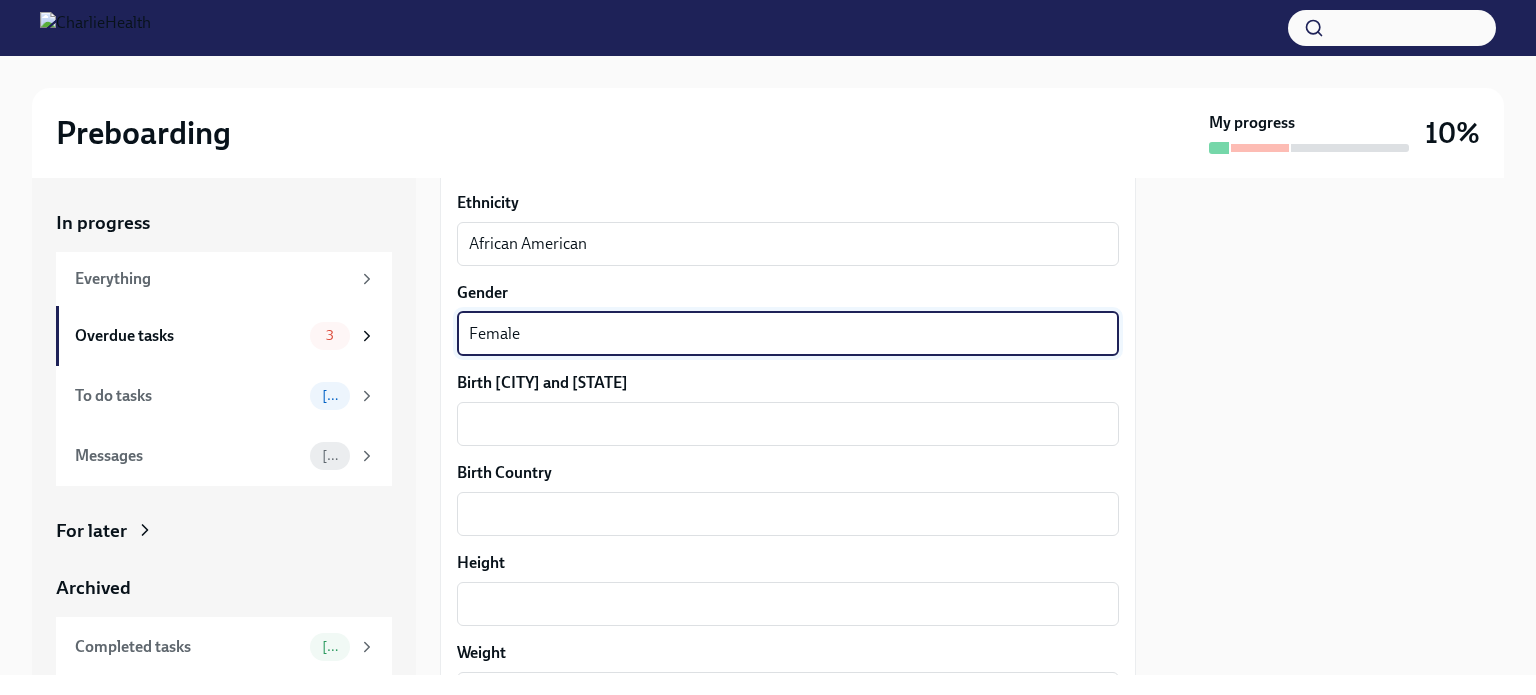 scroll, scrollTop: 1332, scrollLeft: 0, axis: vertical 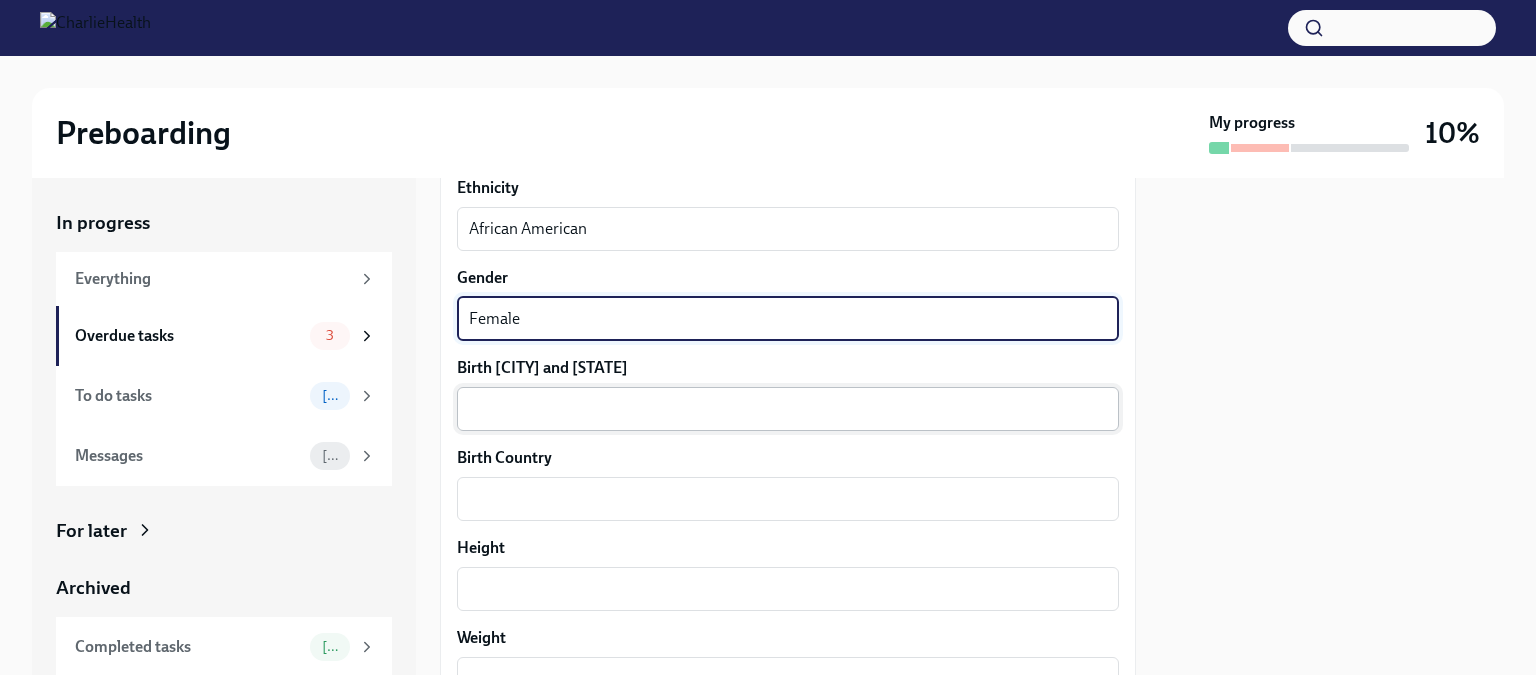 type on "Female" 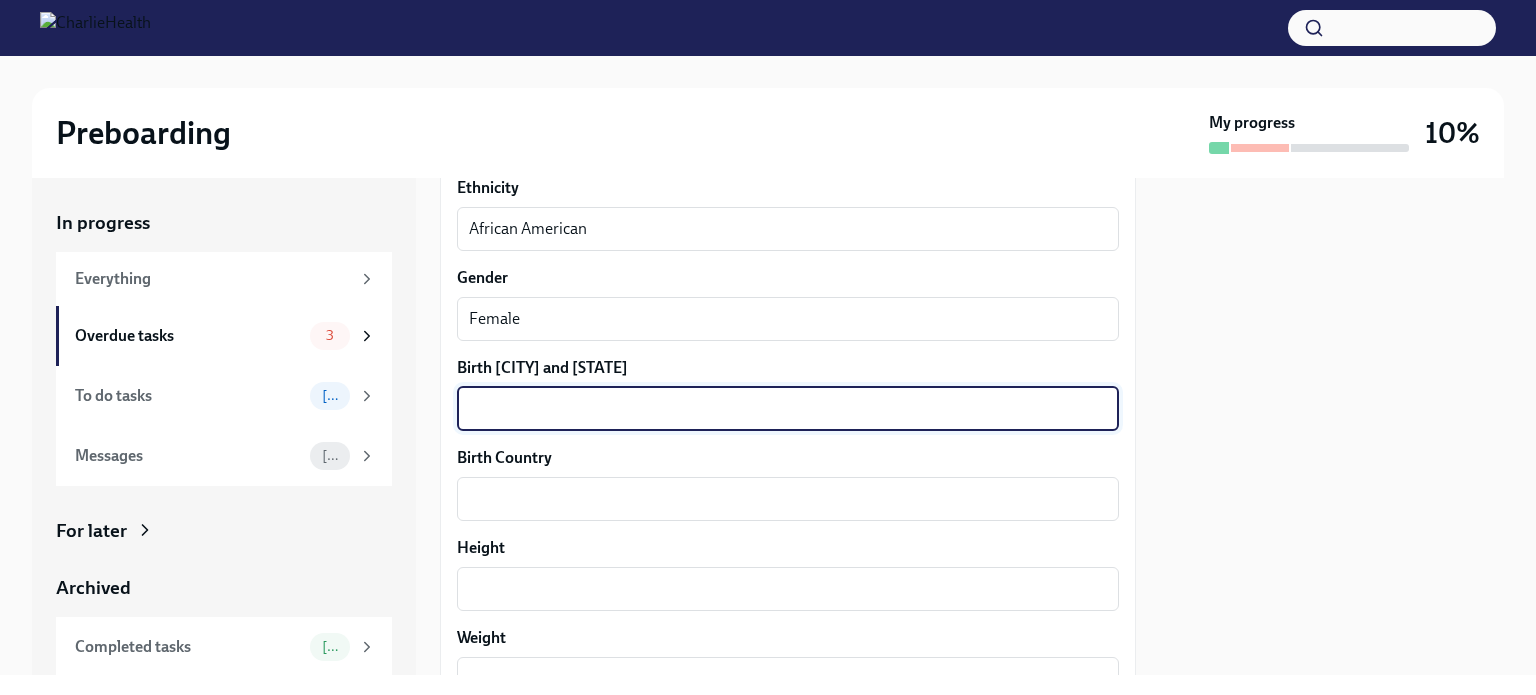 click on "Birth [CITY] and [STATE]" at bounding box center (788, 409) 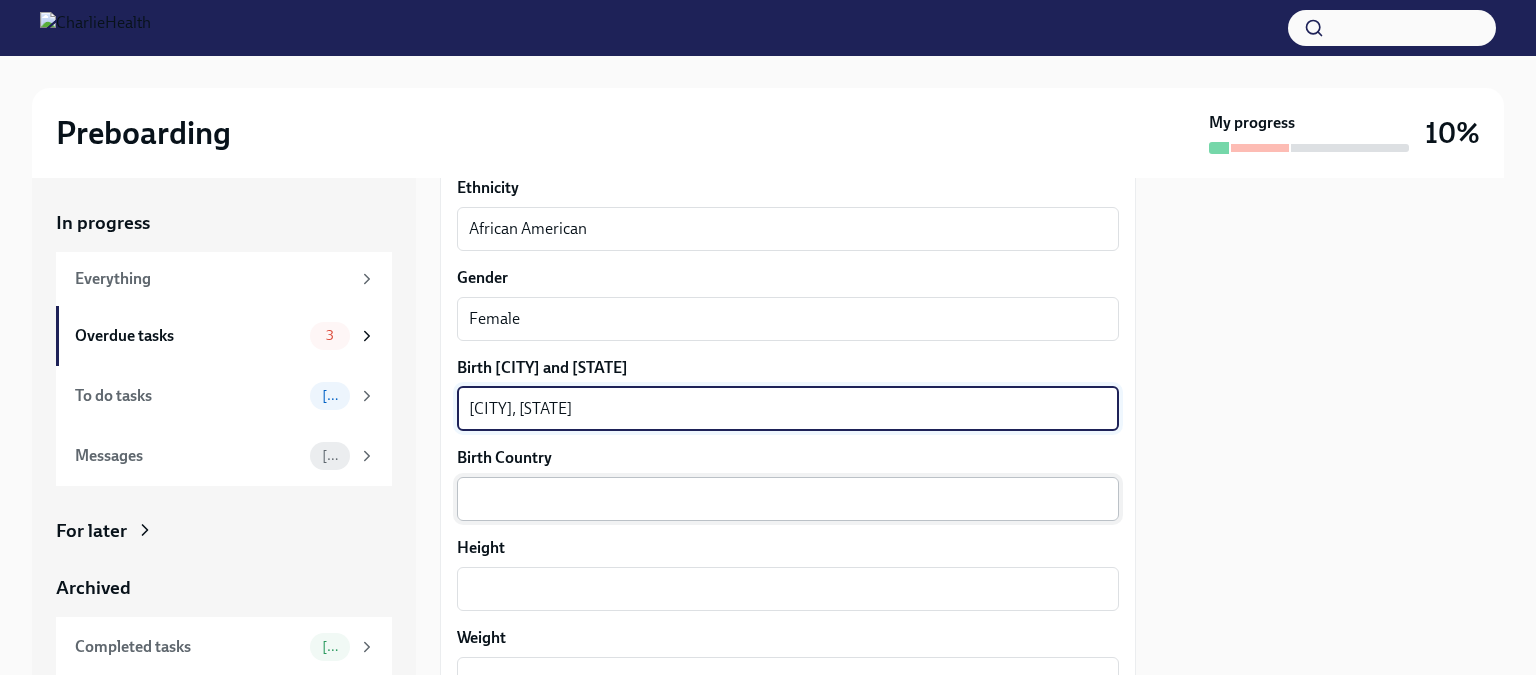 type on "[CITY], [STATE]" 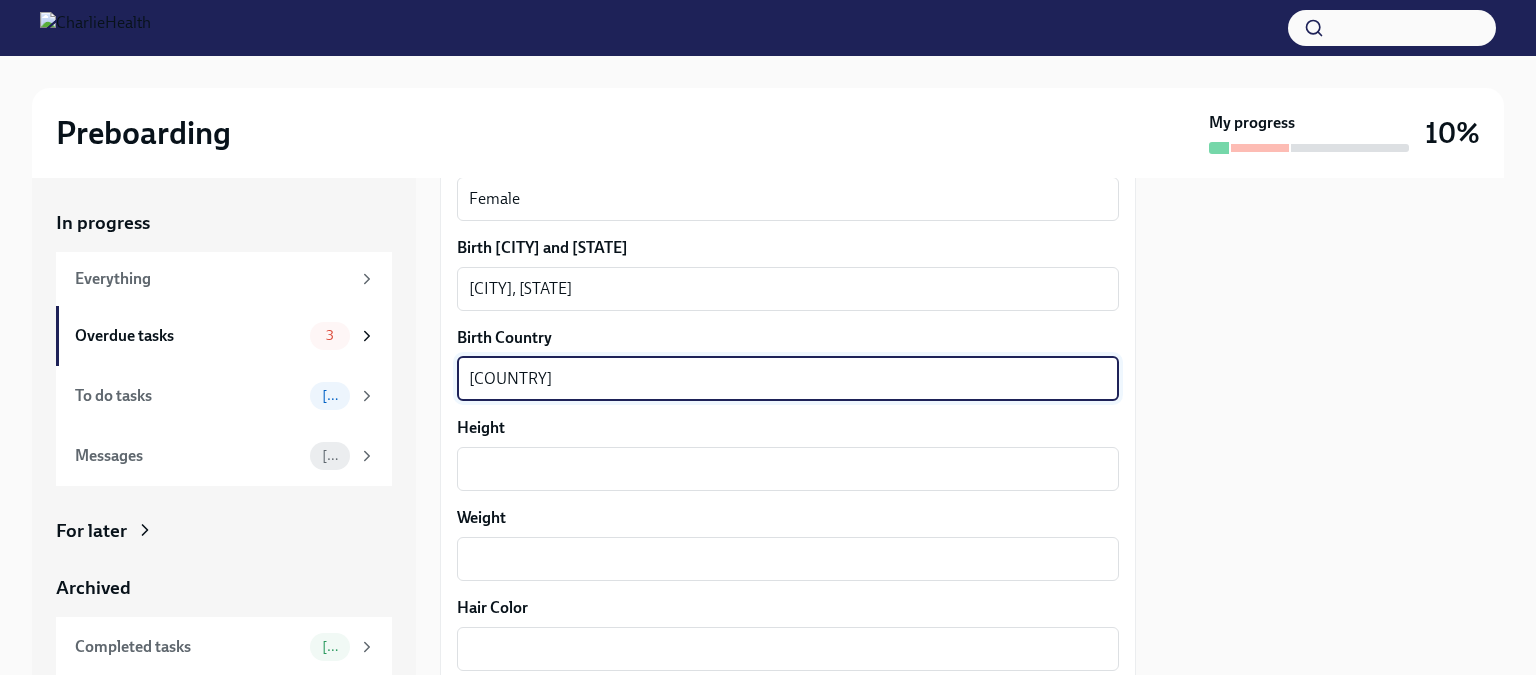 scroll, scrollTop: 1492, scrollLeft: 0, axis: vertical 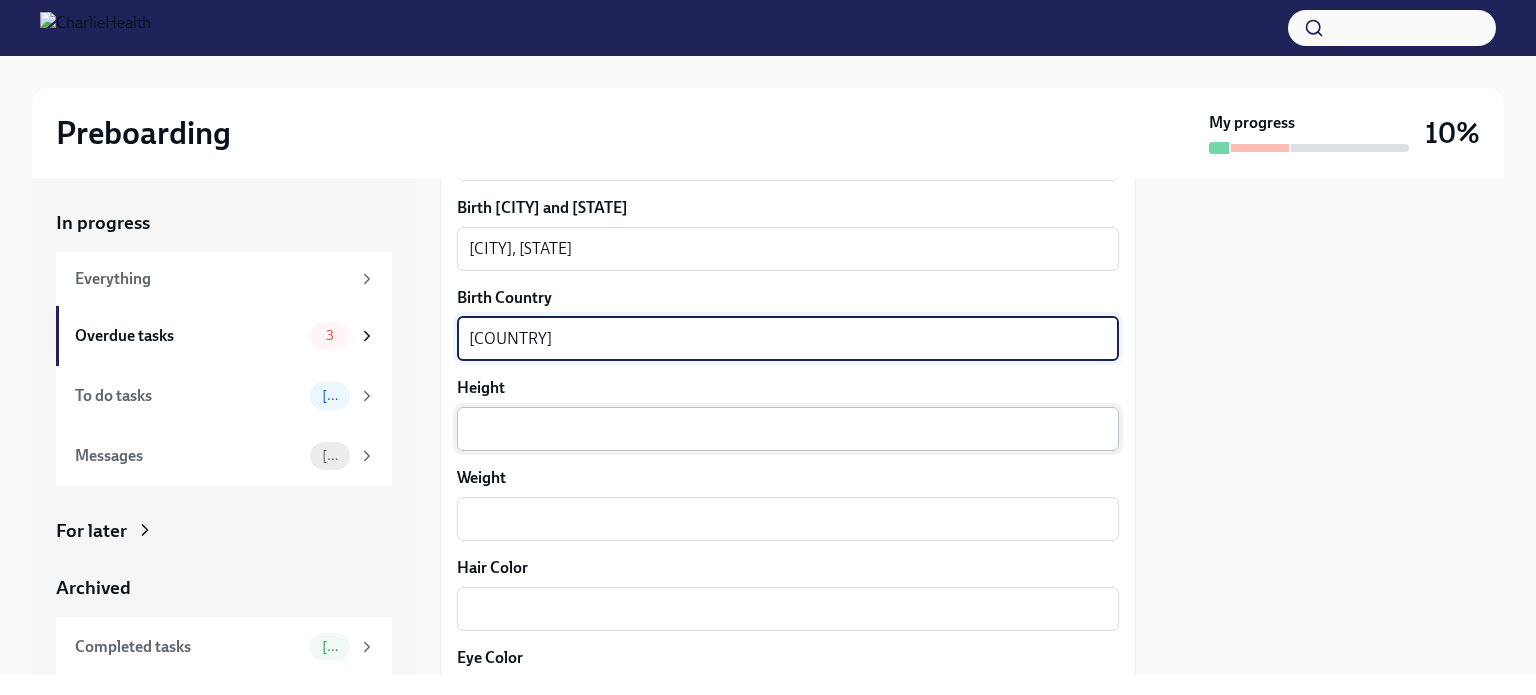 type on "[COUNTRY]" 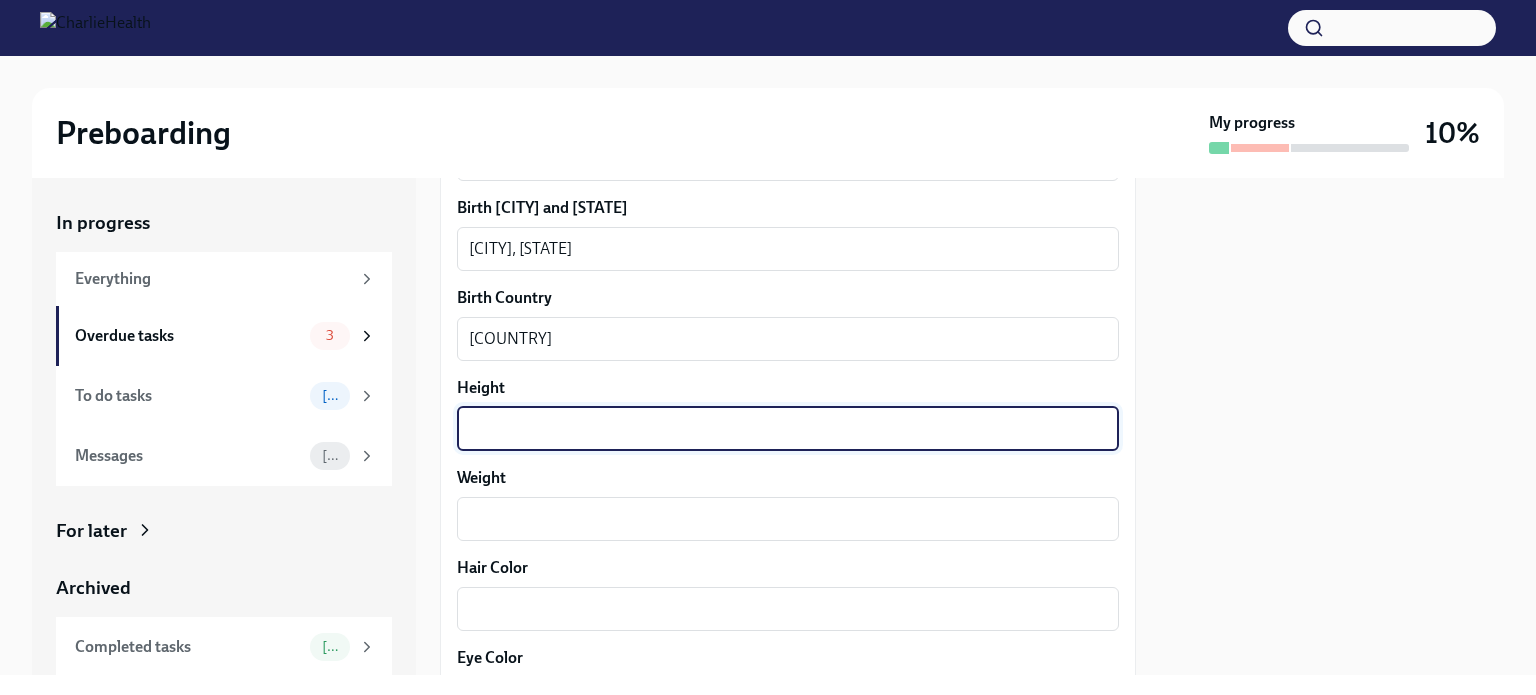 click on "Height" at bounding box center [788, 429] 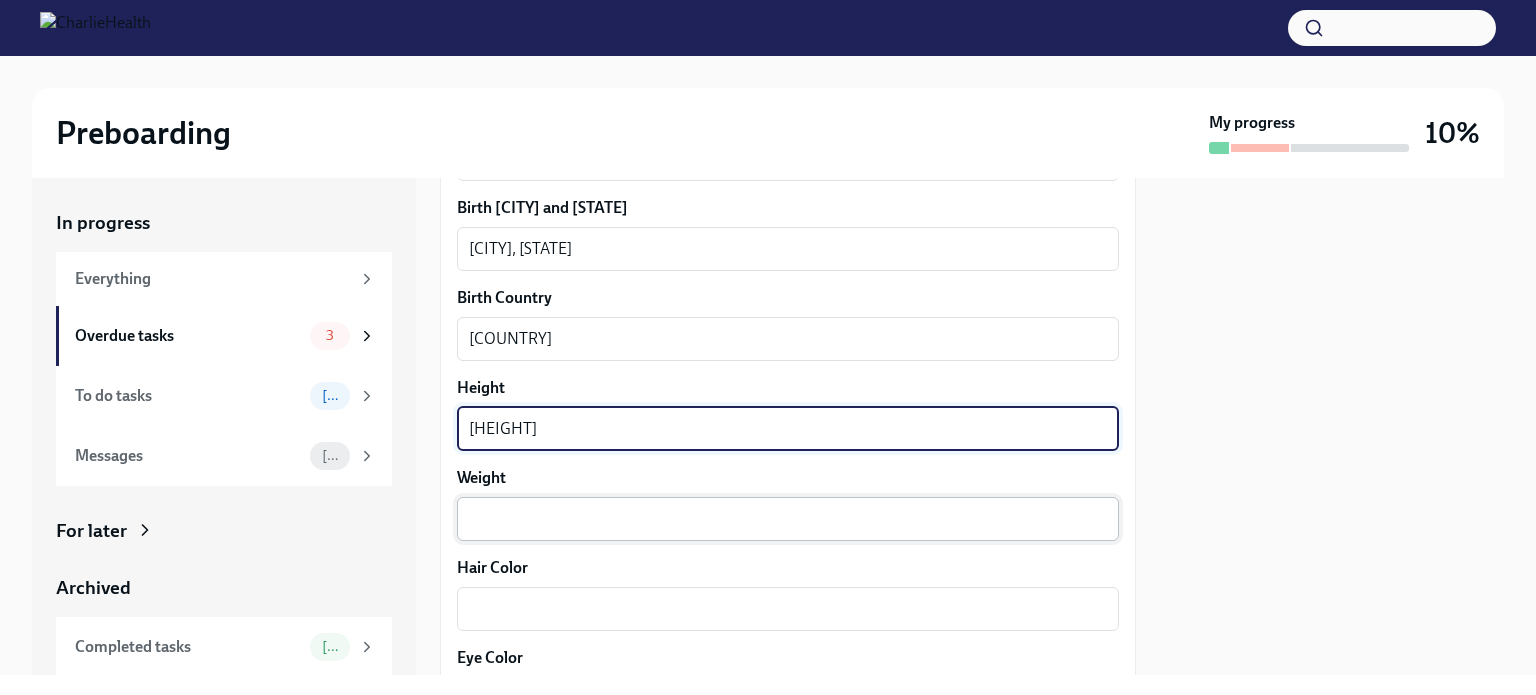 type on "[HEIGHT]" 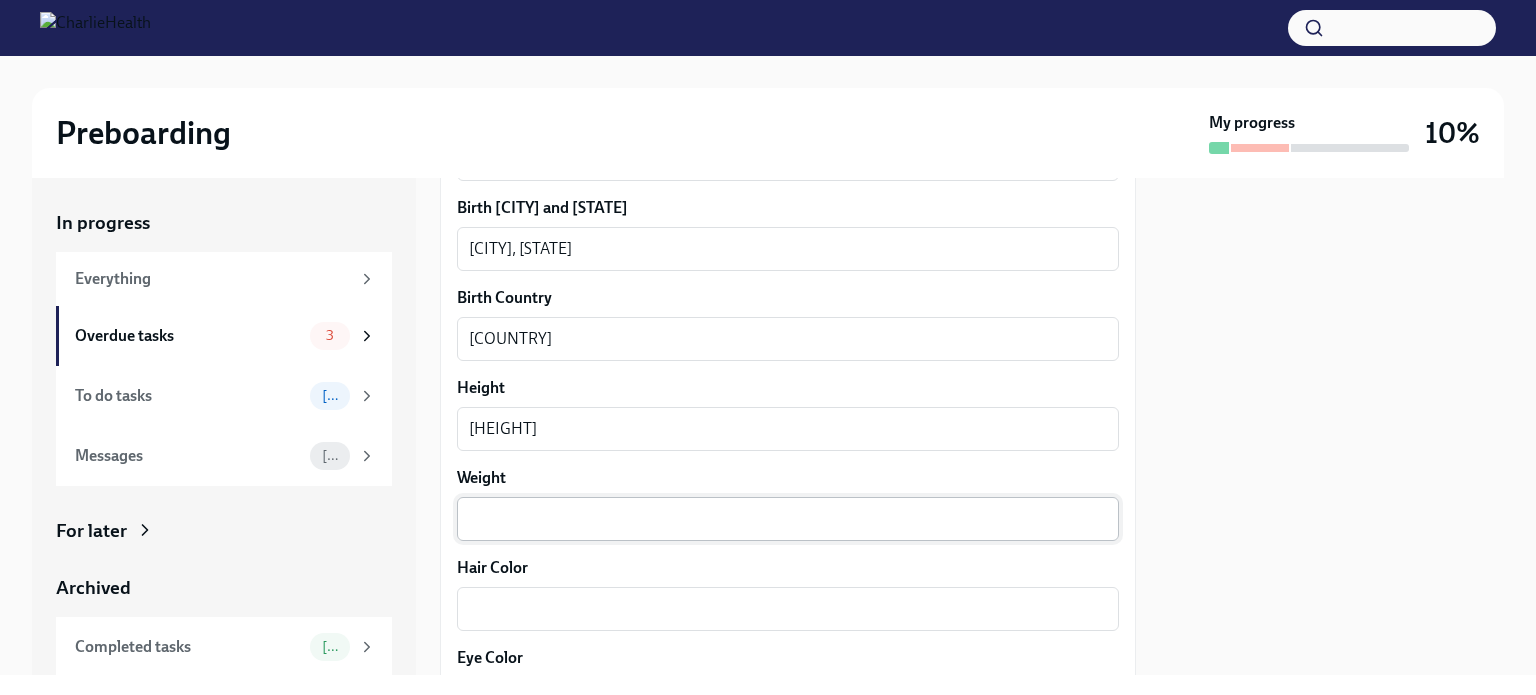 click on "x ​" at bounding box center (788, 519) 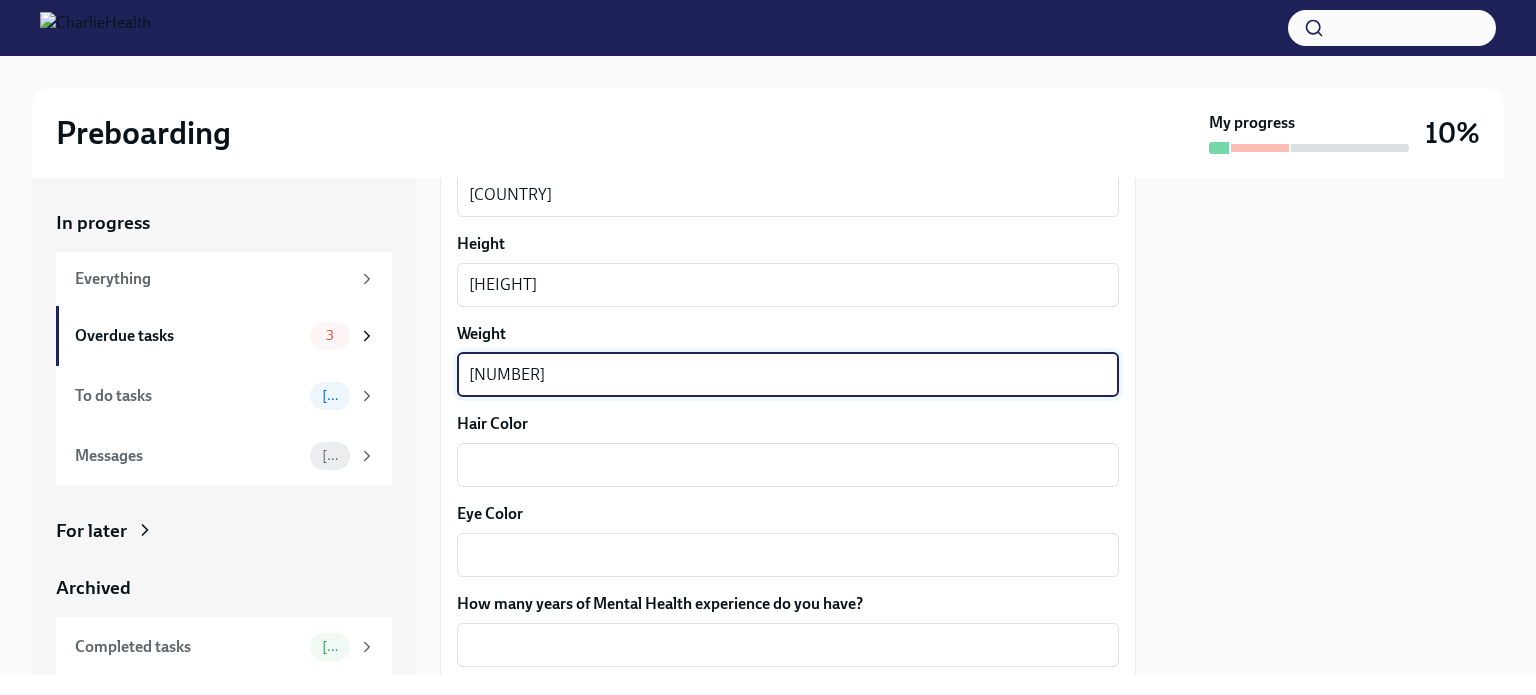scroll, scrollTop: 1652, scrollLeft: 0, axis: vertical 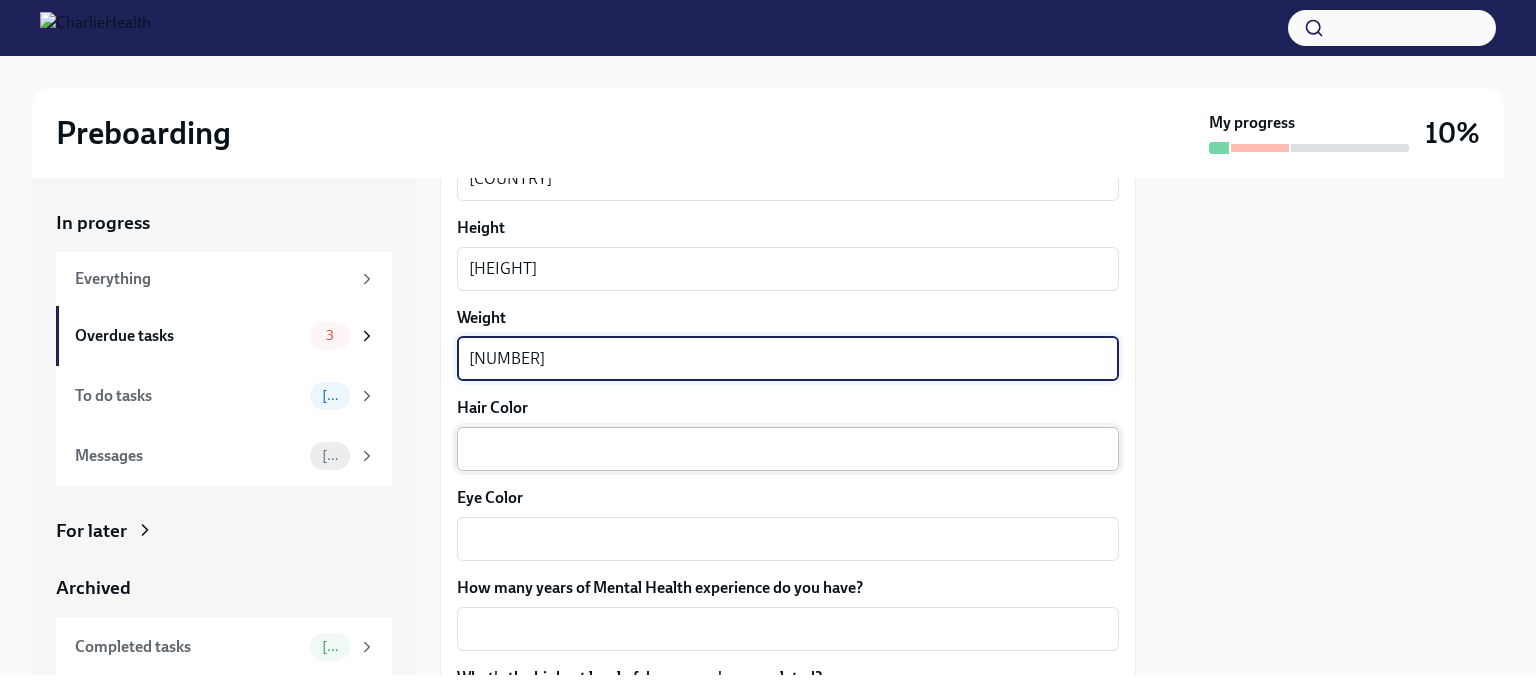 type on "[NUMBER]" 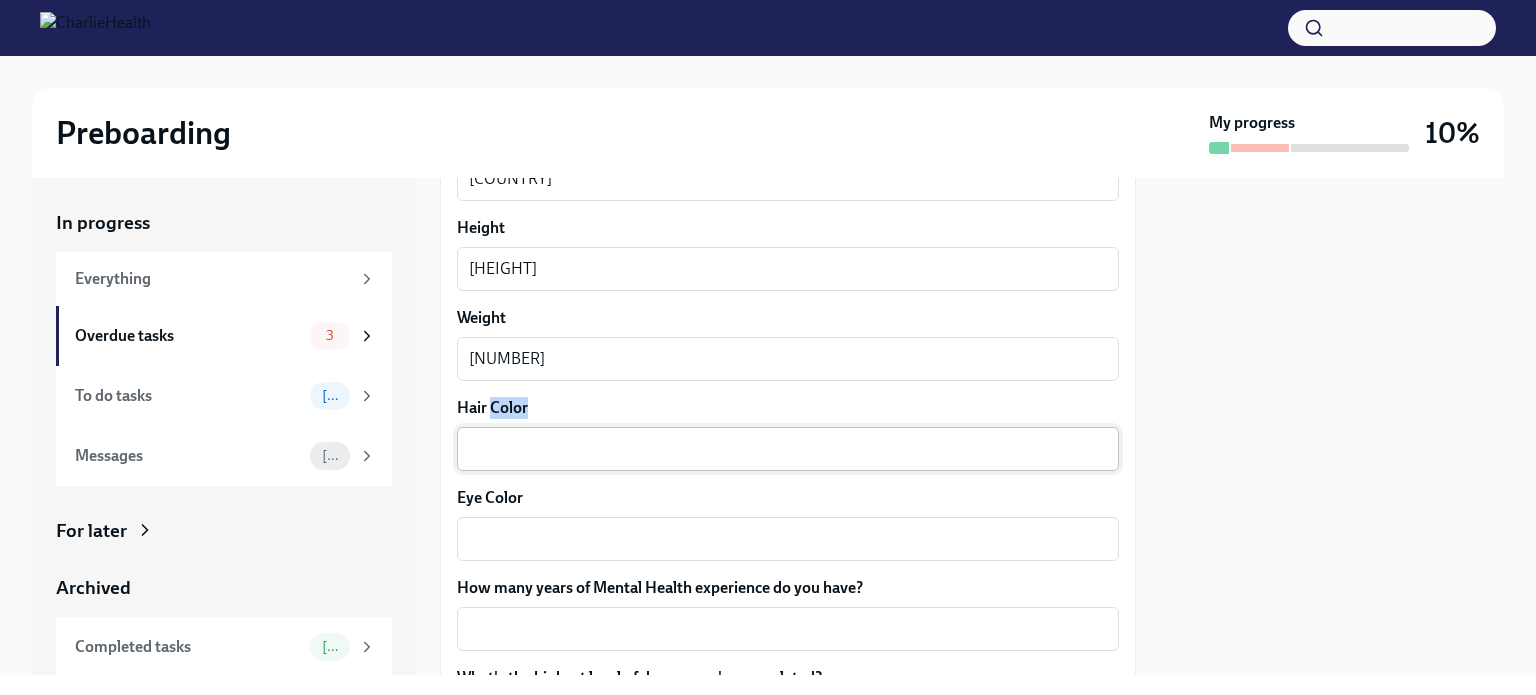 click on "x ​" at bounding box center [788, 449] 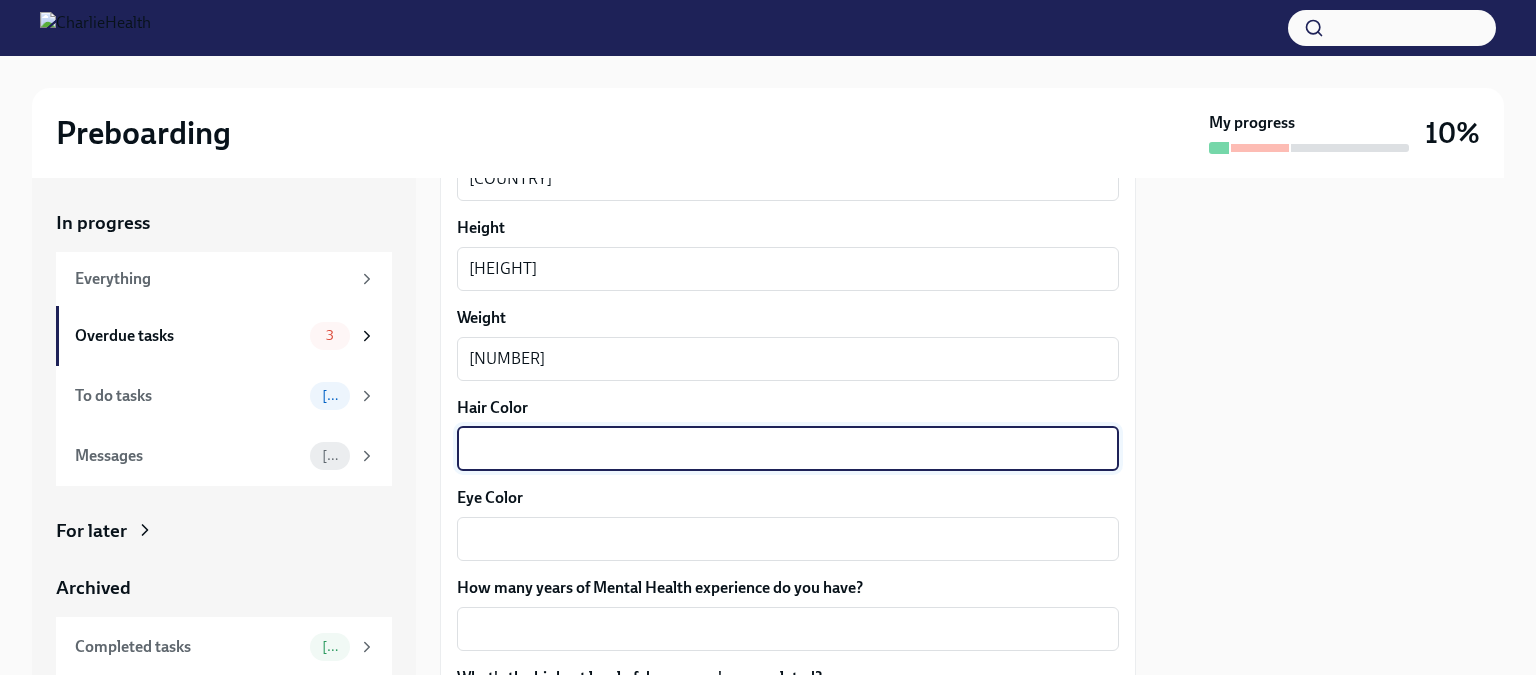 click on "Hair Color" at bounding box center [788, 449] 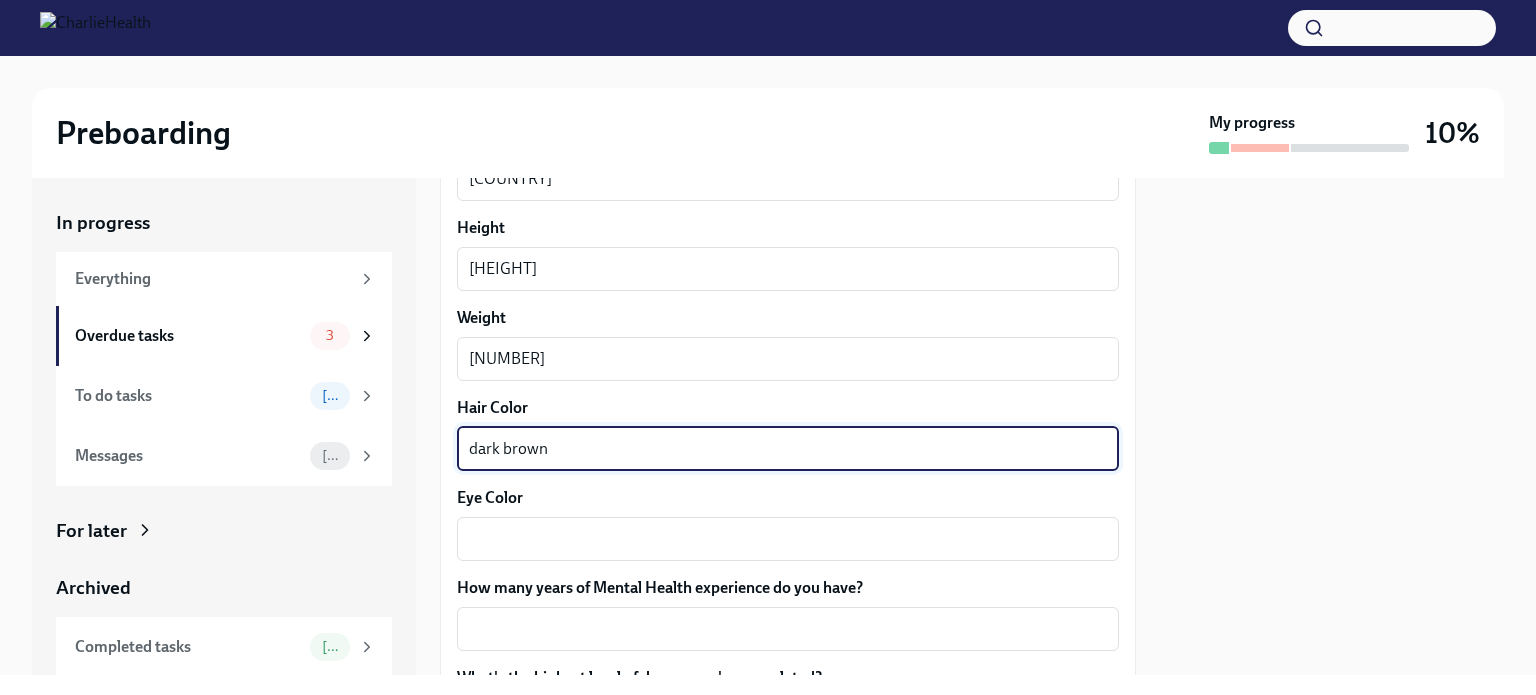 type on "dark brown" 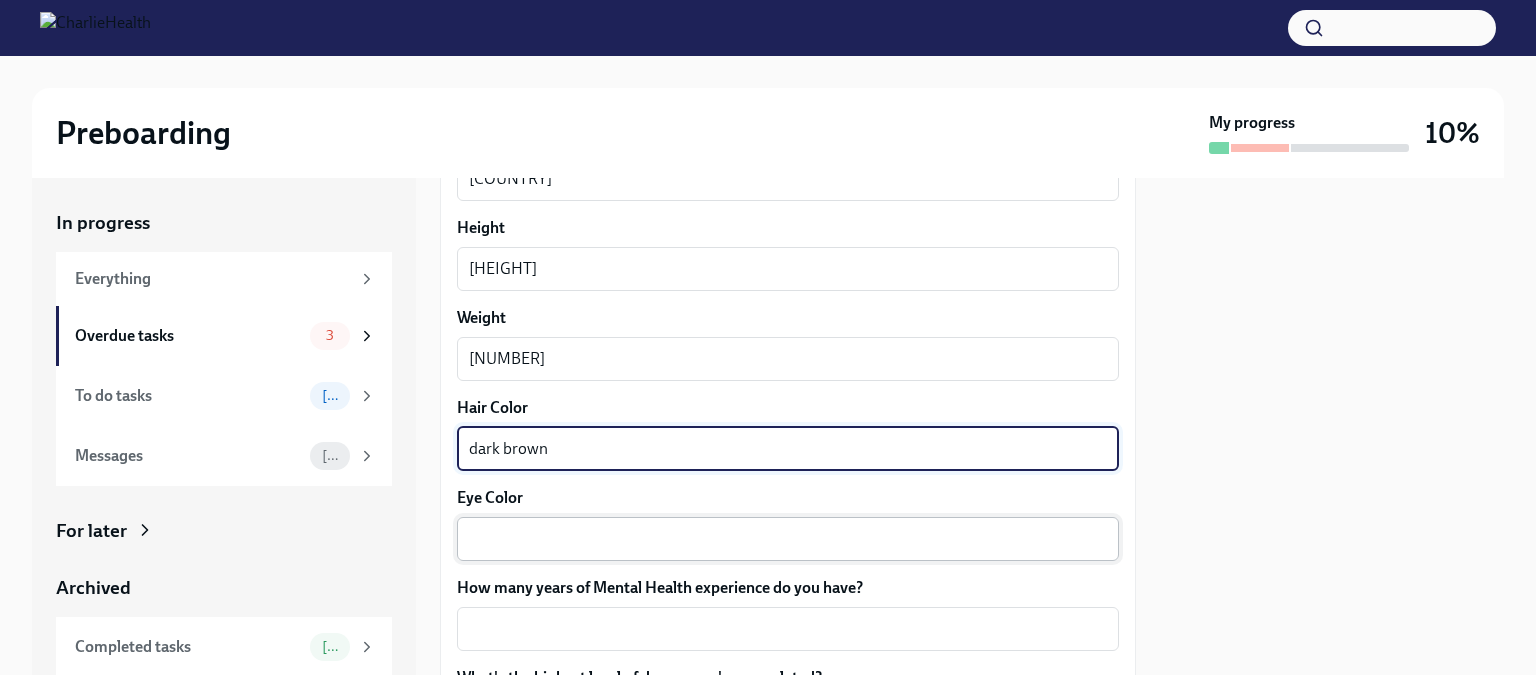 click on "Eye Color" at bounding box center (788, 539) 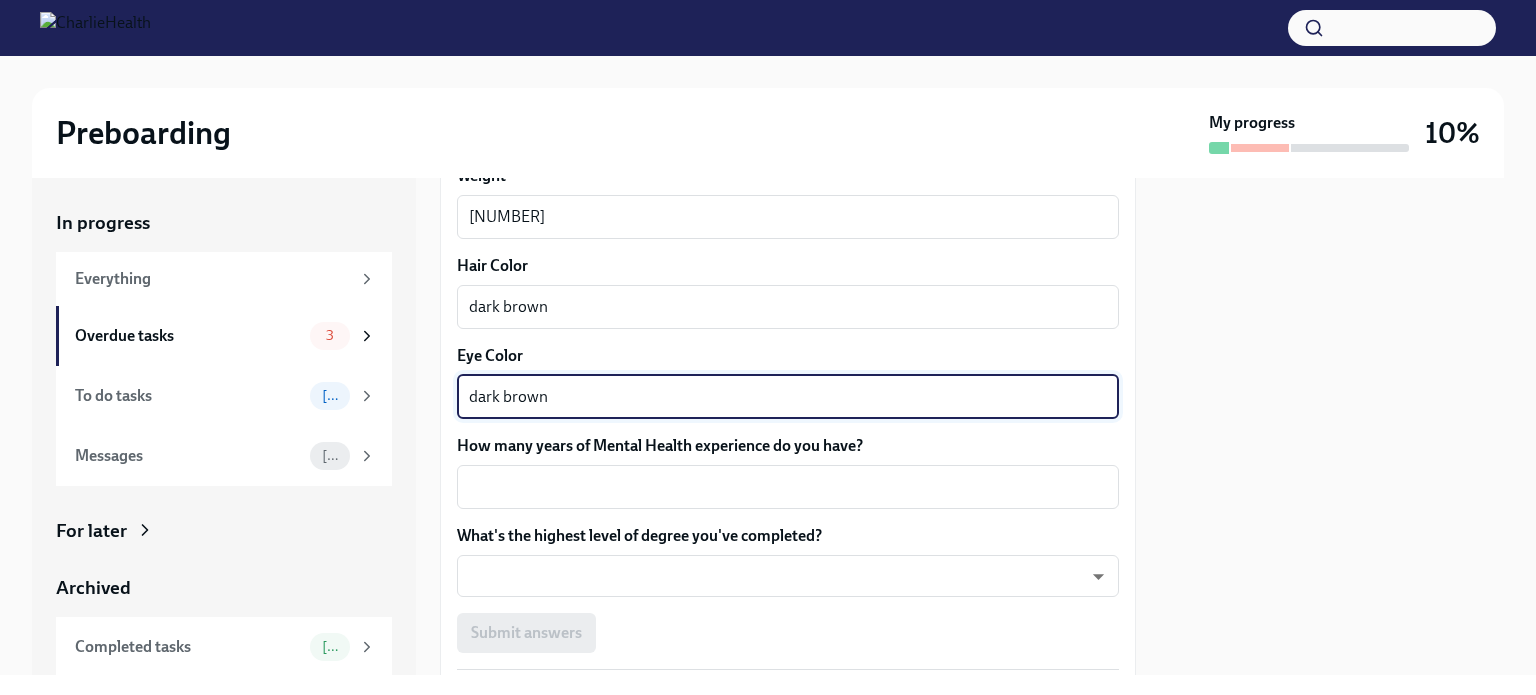 scroll, scrollTop: 1812, scrollLeft: 0, axis: vertical 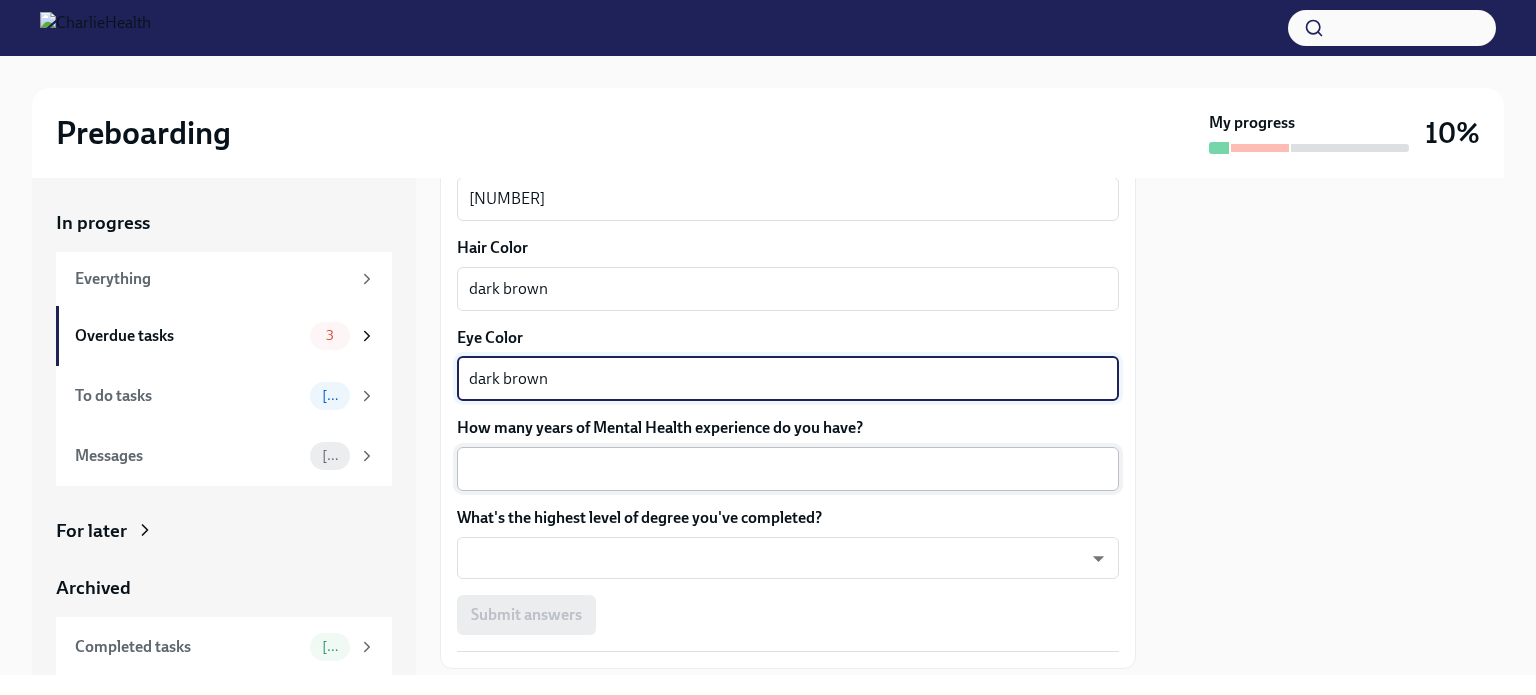 type on "dark brown" 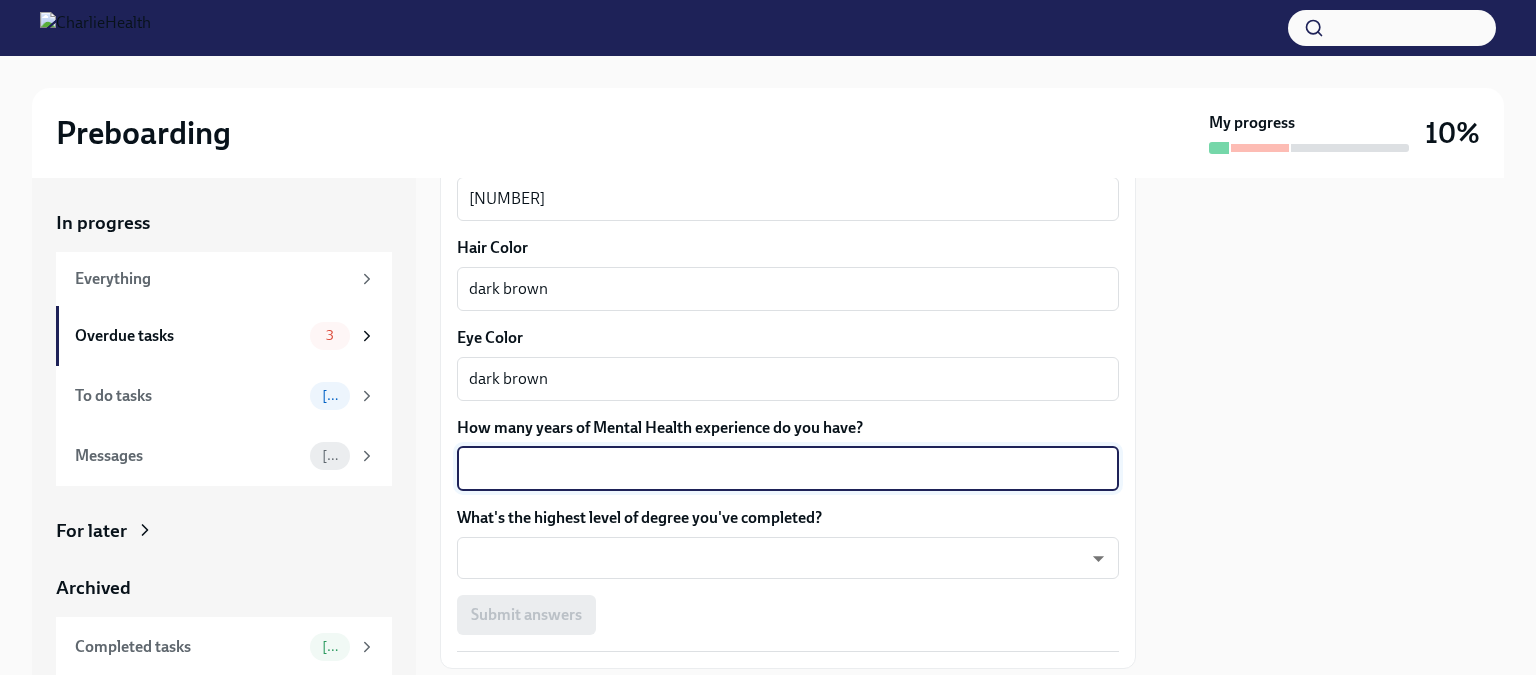 click on "How many years of Mental Health experience do you have?" at bounding box center (788, 469) 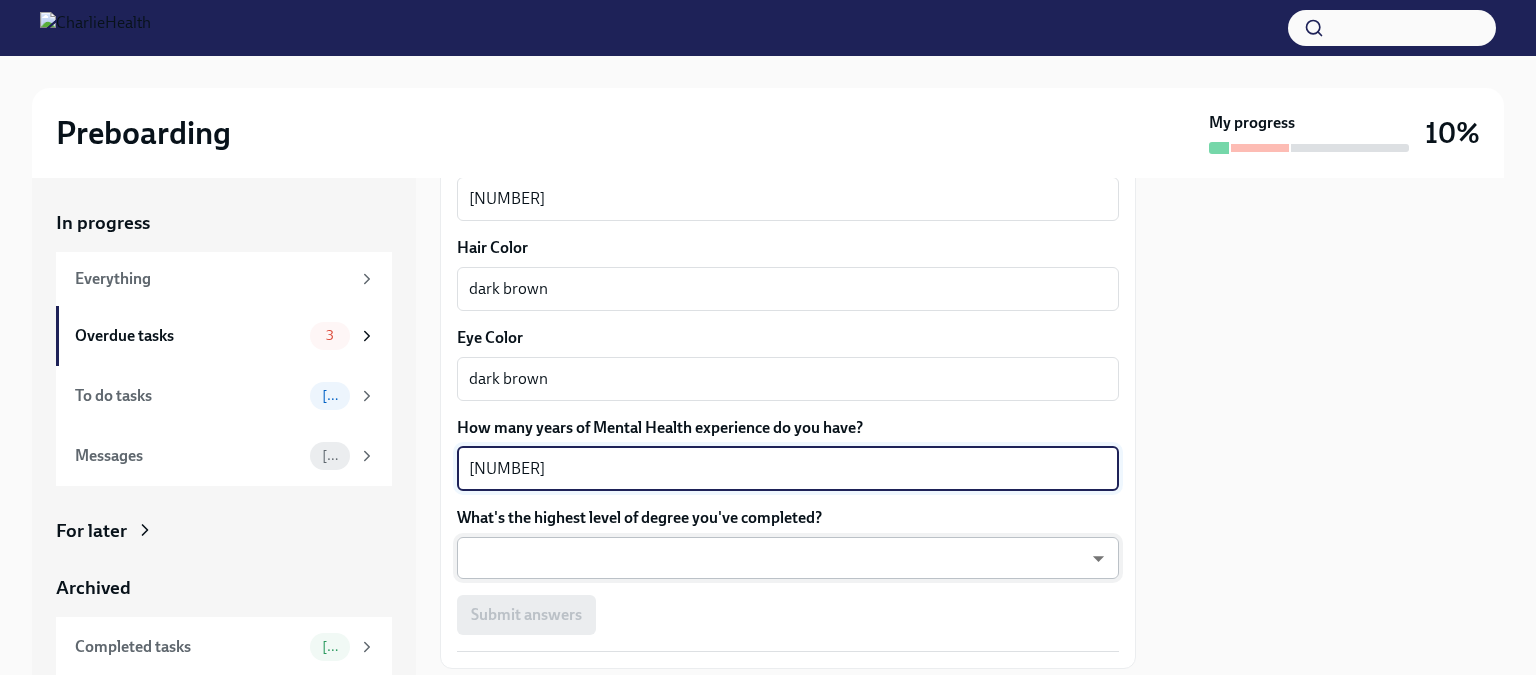 type on "[NUMBER]" 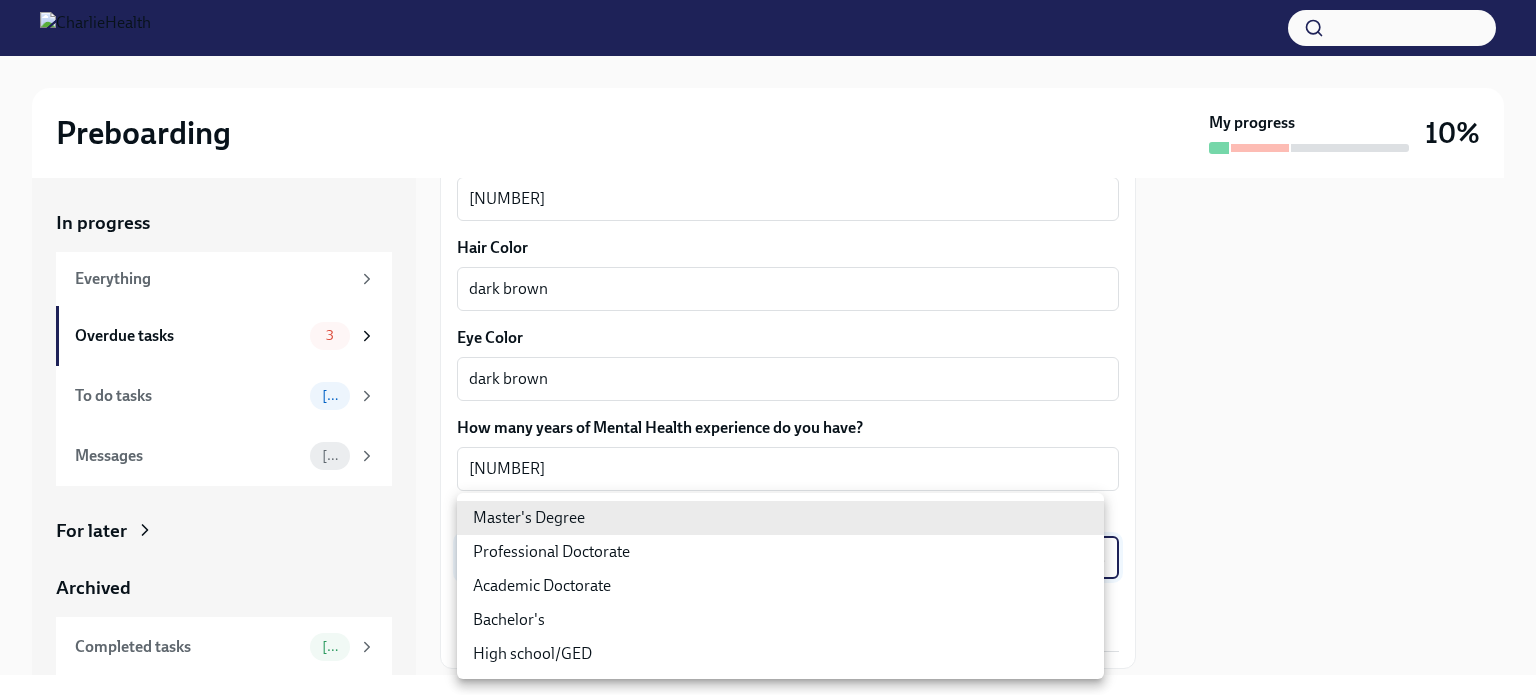 click on "About you Your preferred first name [FIRST] x ​ Your legal last name [LAST] x ​ Please provide any previous names/ aliases-put None if N/A [LAST]  (Maiden Name) x ​ Street Address 1 [NUMBER] [STREET] ​ Street Address 2 ​ Postal Code [POSTAL CODE] ​ City [CITY] ​ State/Region [STATE] ​ Country [COUNTRY] x" at bounding box center (768, 347) 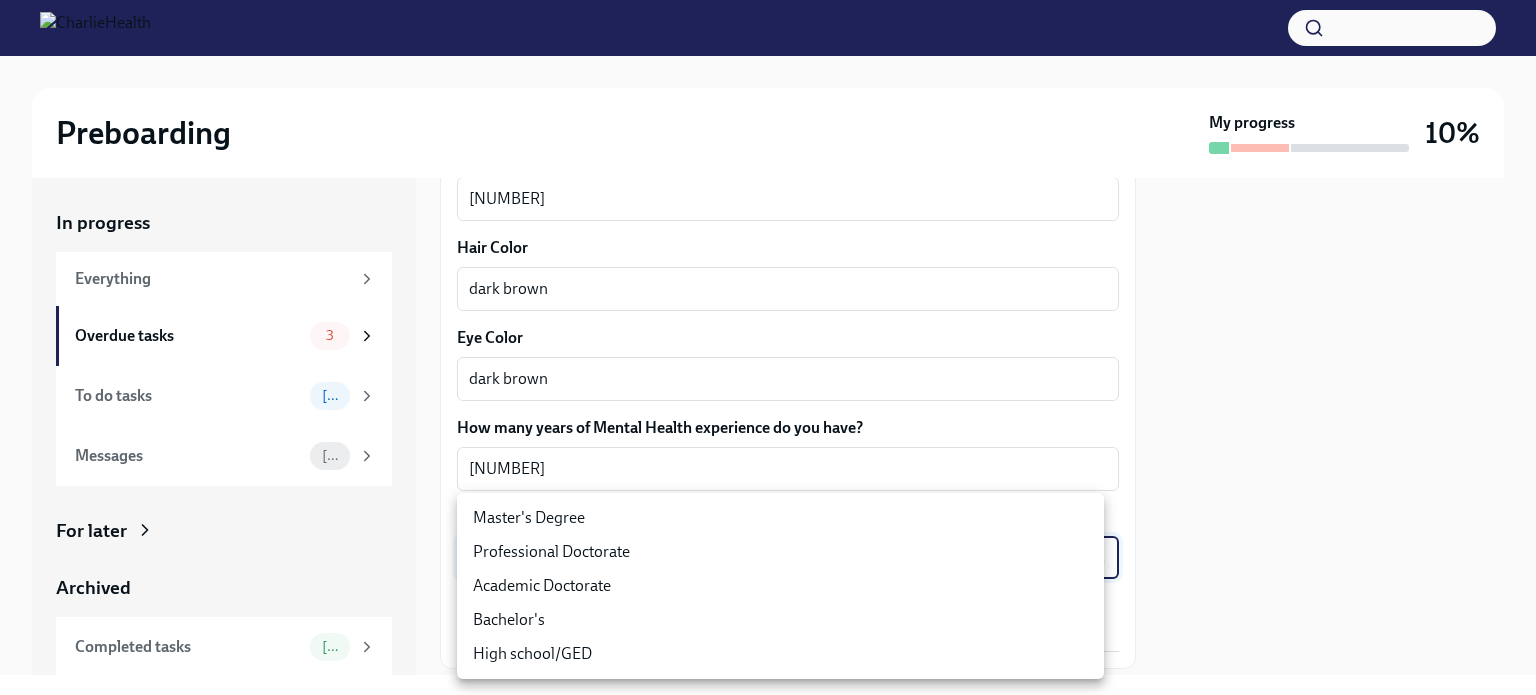 click on "Master's Degree" at bounding box center [780, 518] 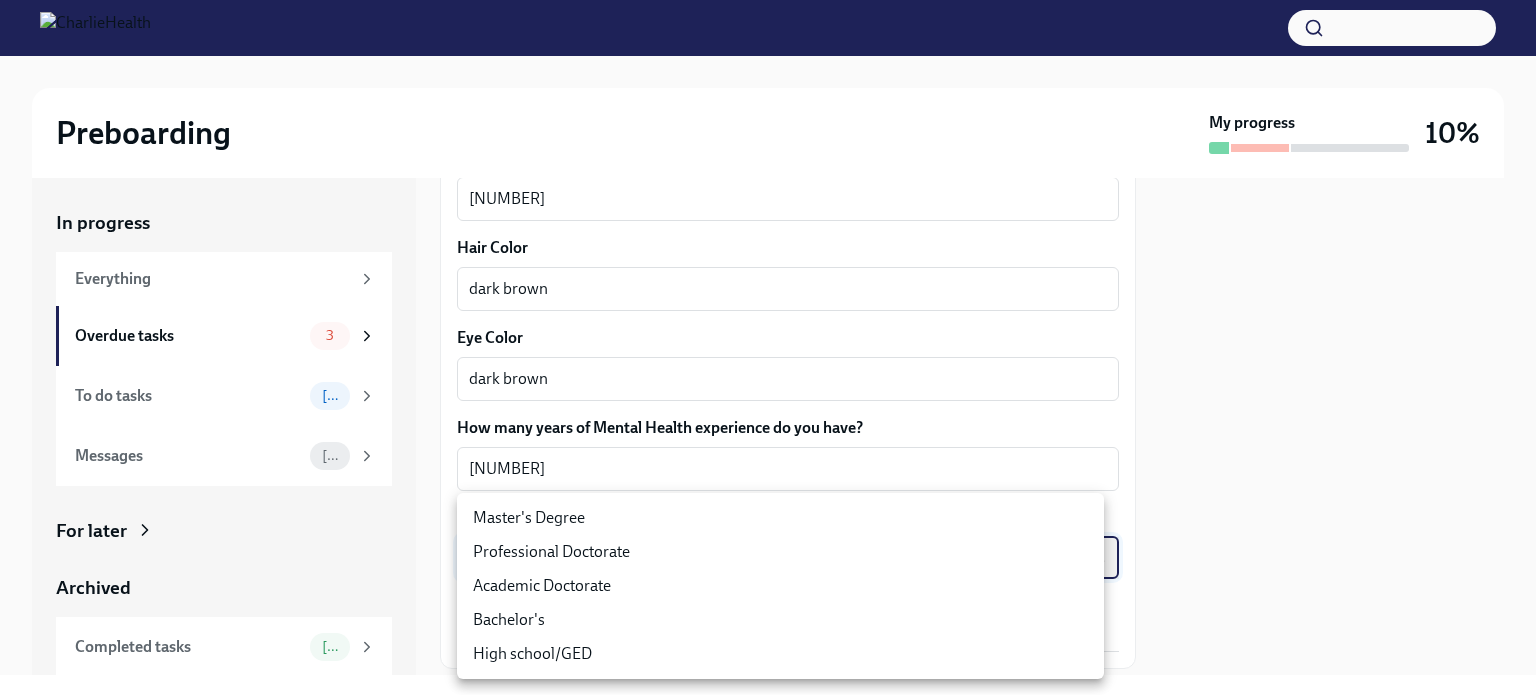 type on "[CODE]" 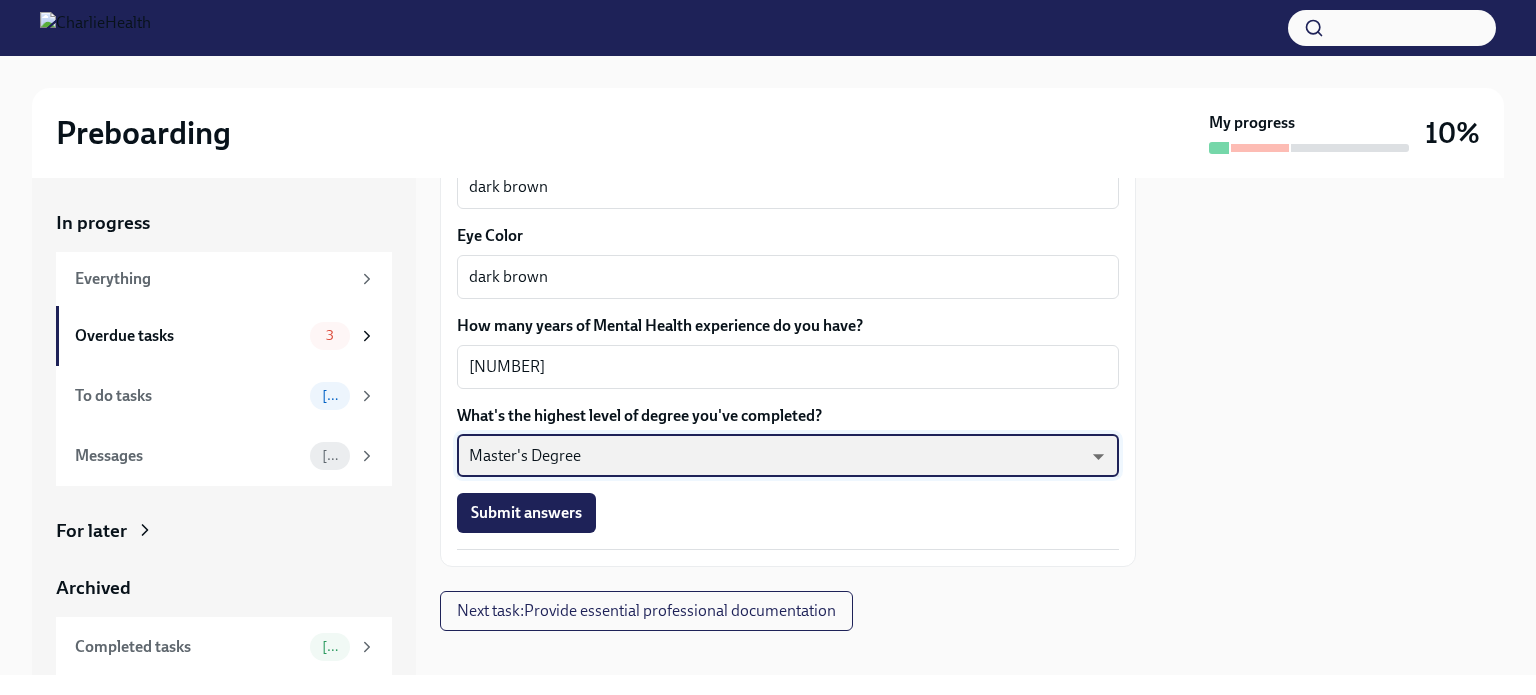 scroll, scrollTop: 1932, scrollLeft: 0, axis: vertical 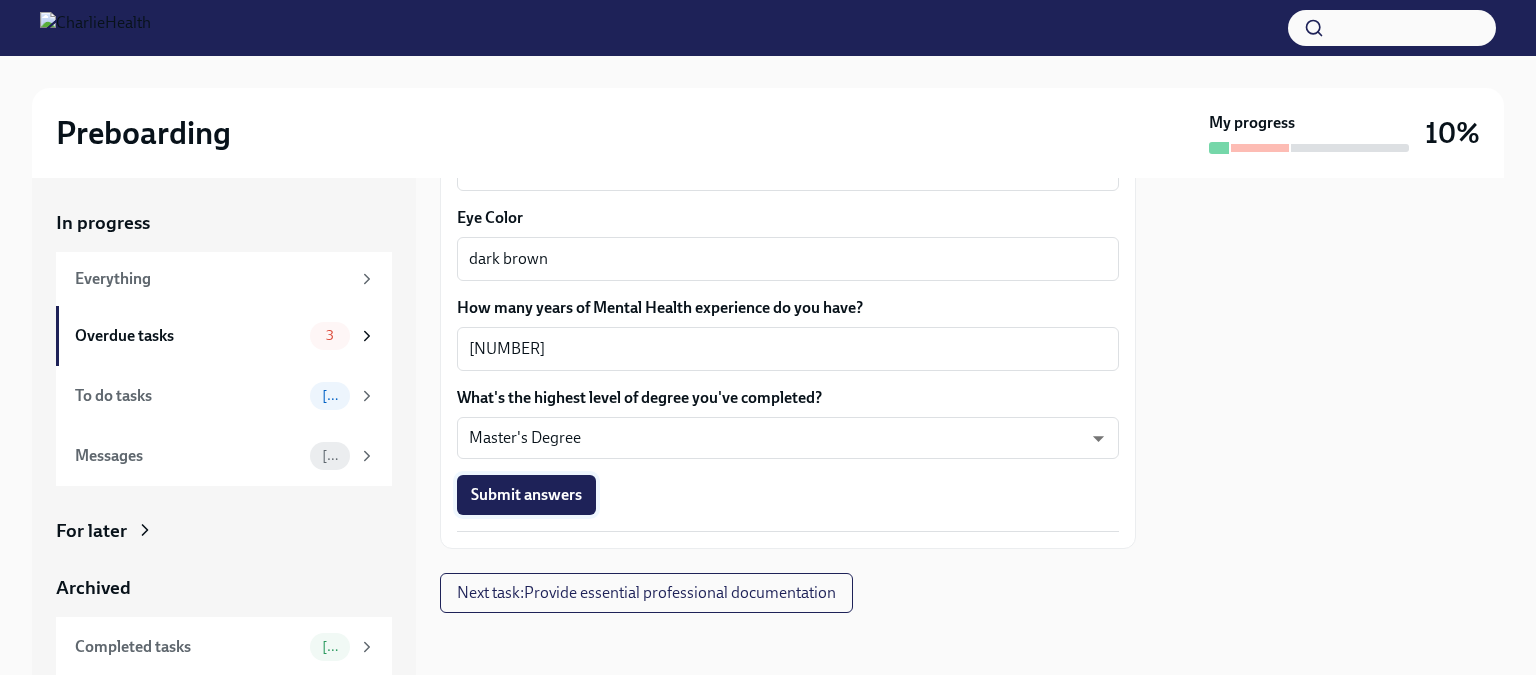 click on "Submit answers" at bounding box center (526, 495) 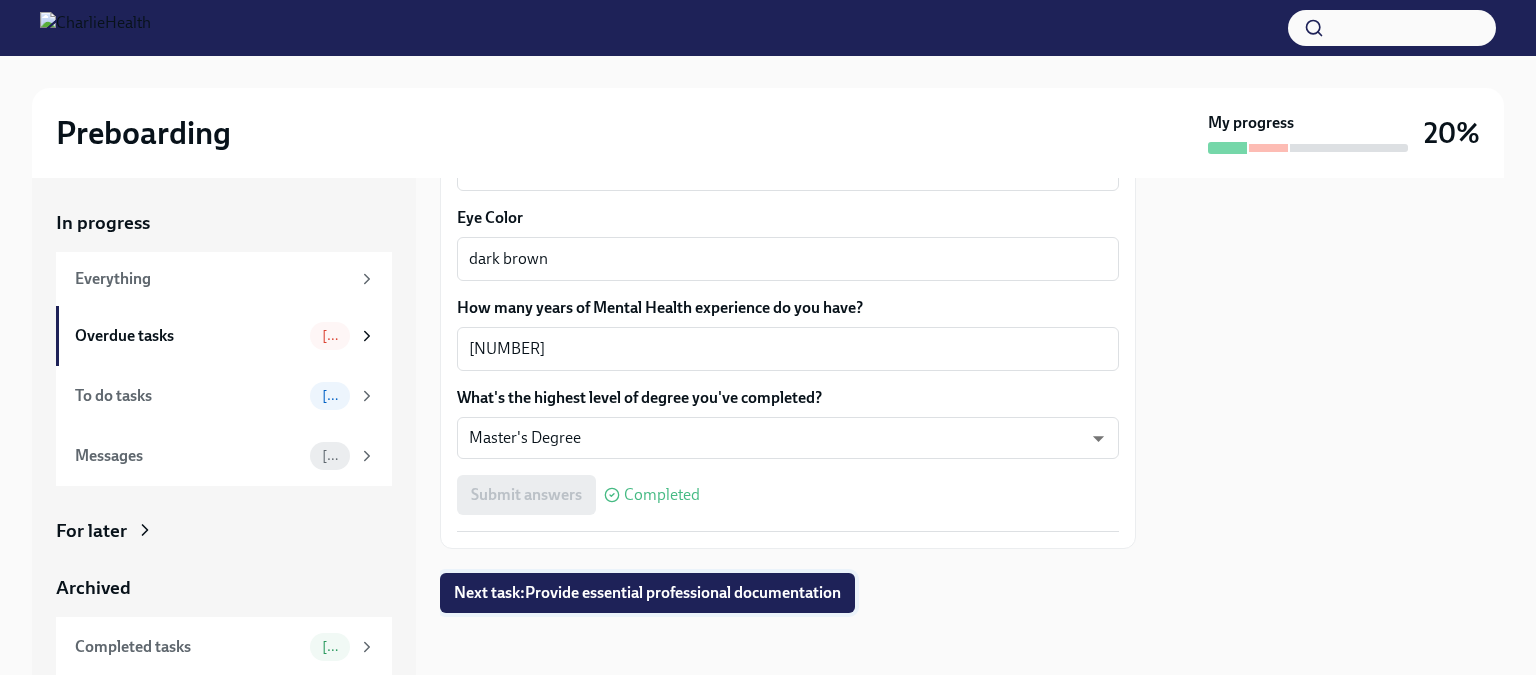 click on "Next task :  Provide essential professional documentation" at bounding box center [647, 593] 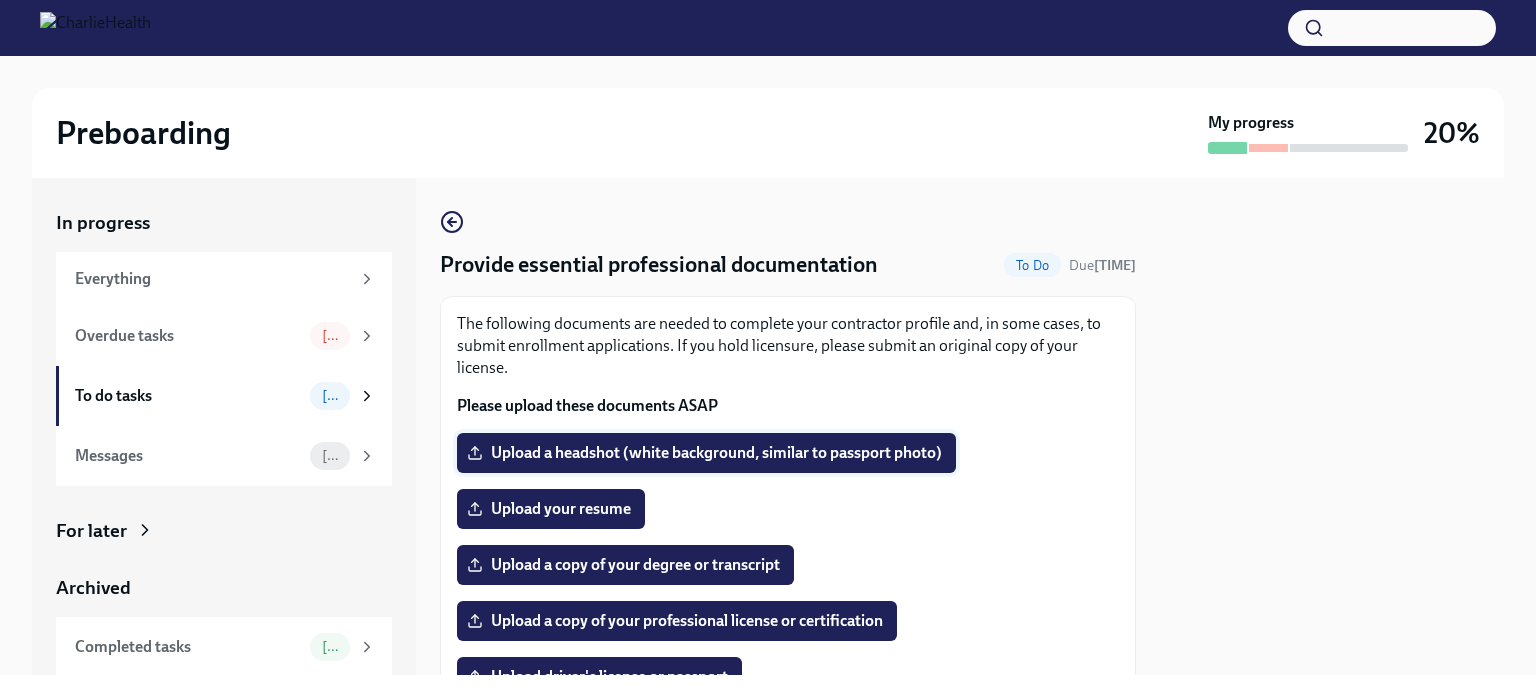 click on "Upload a headshot (white background, similar to passport photo)" at bounding box center (706, 453) 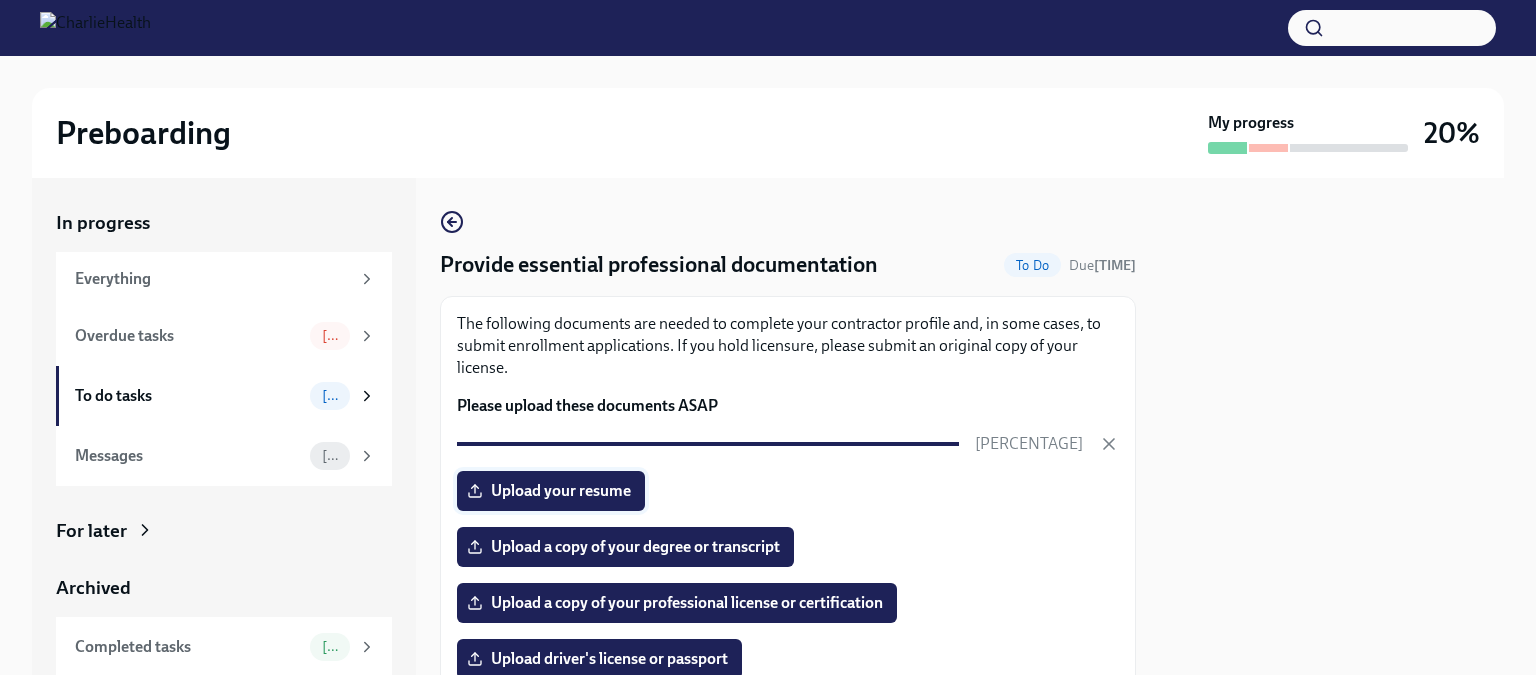 click on "Upload your resume" at bounding box center (551, 491) 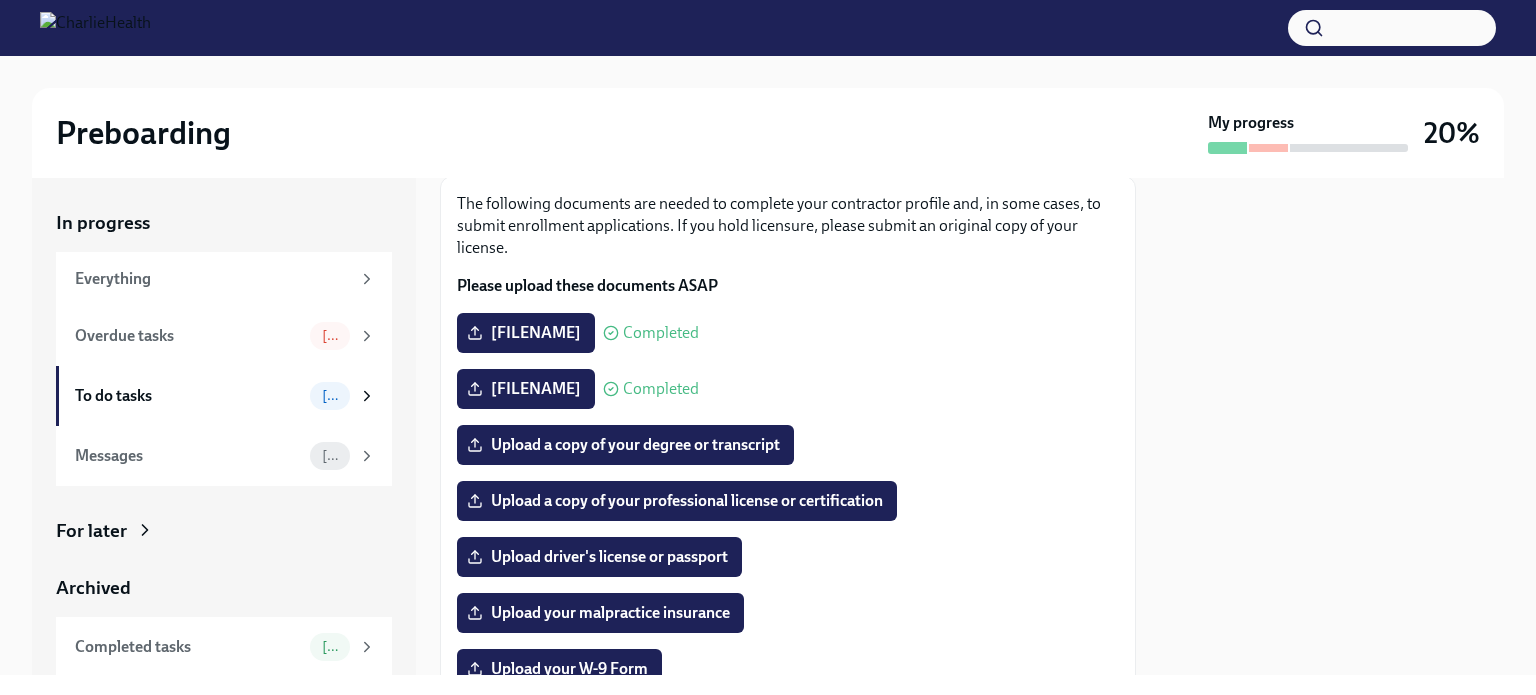scroll, scrollTop: 160, scrollLeft: 0, axis: vertical 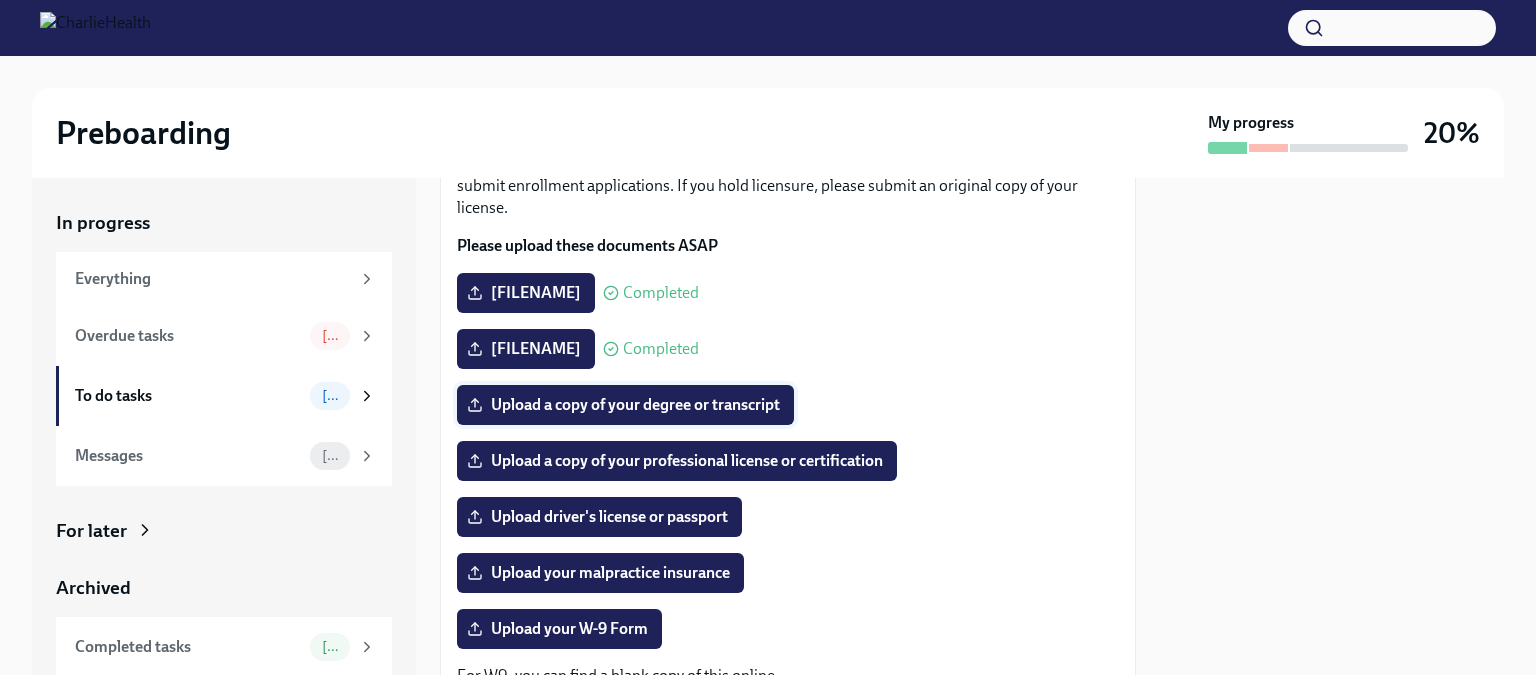 click on "Upload a copy of your degree or transcript" at bounding box center [625, 405] 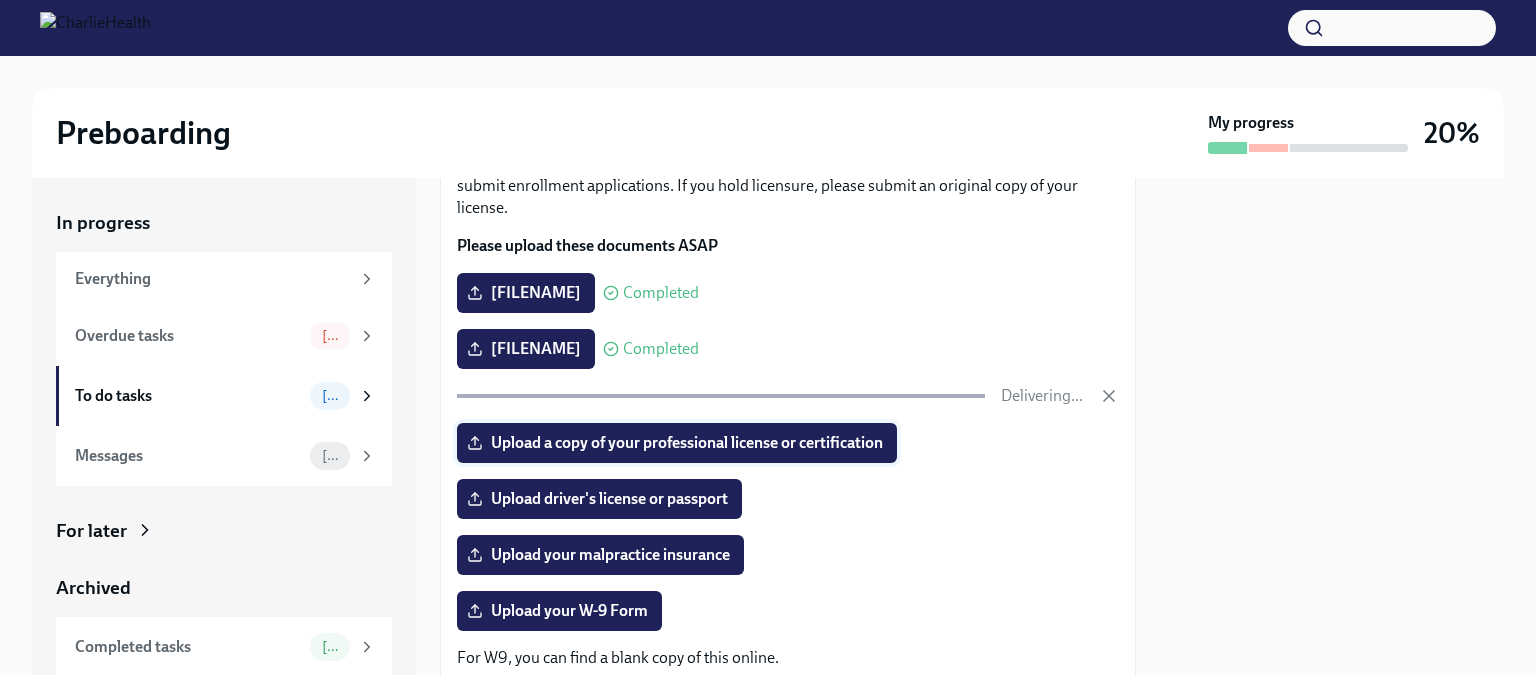 click on "Upload a copy of your professional license or certification" at bounding box center [677, 443] 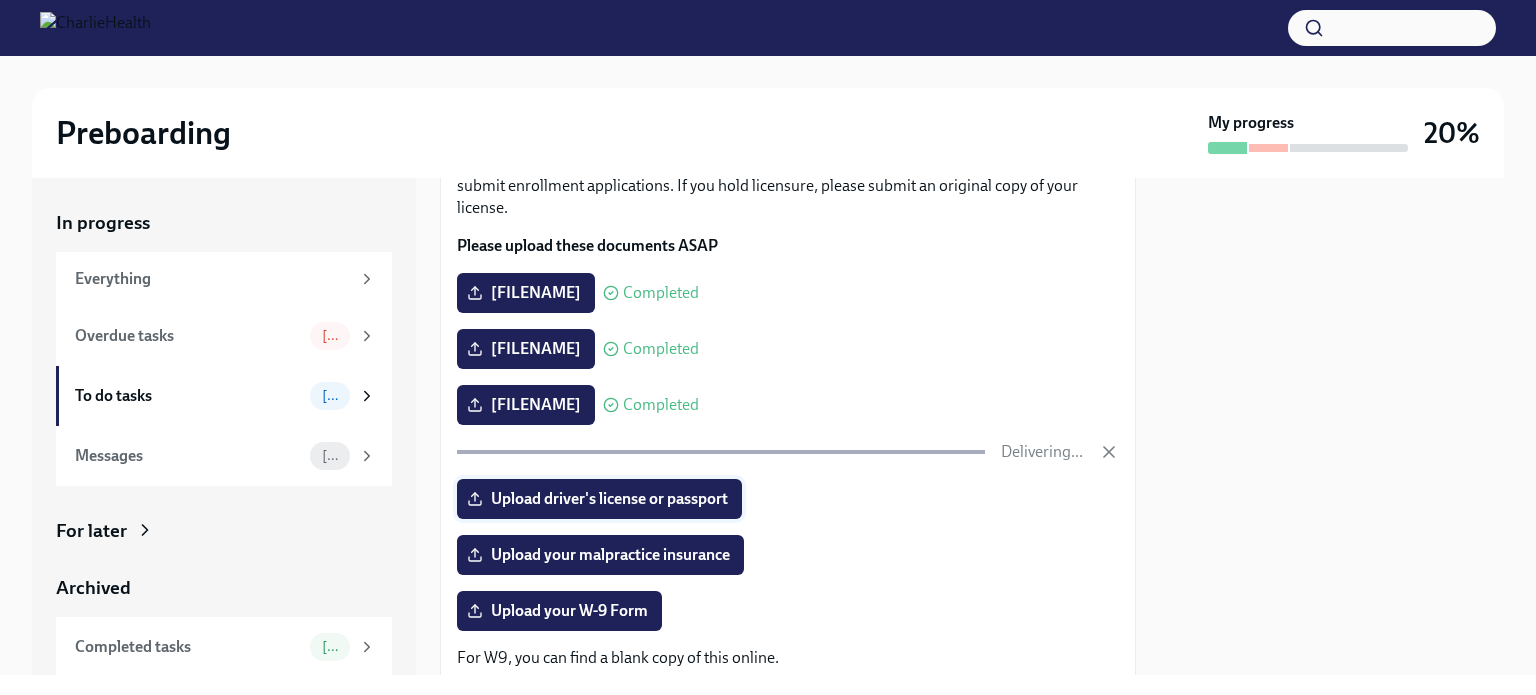 click on "Upload driver's license or passport" at bounding box center (599, 499) 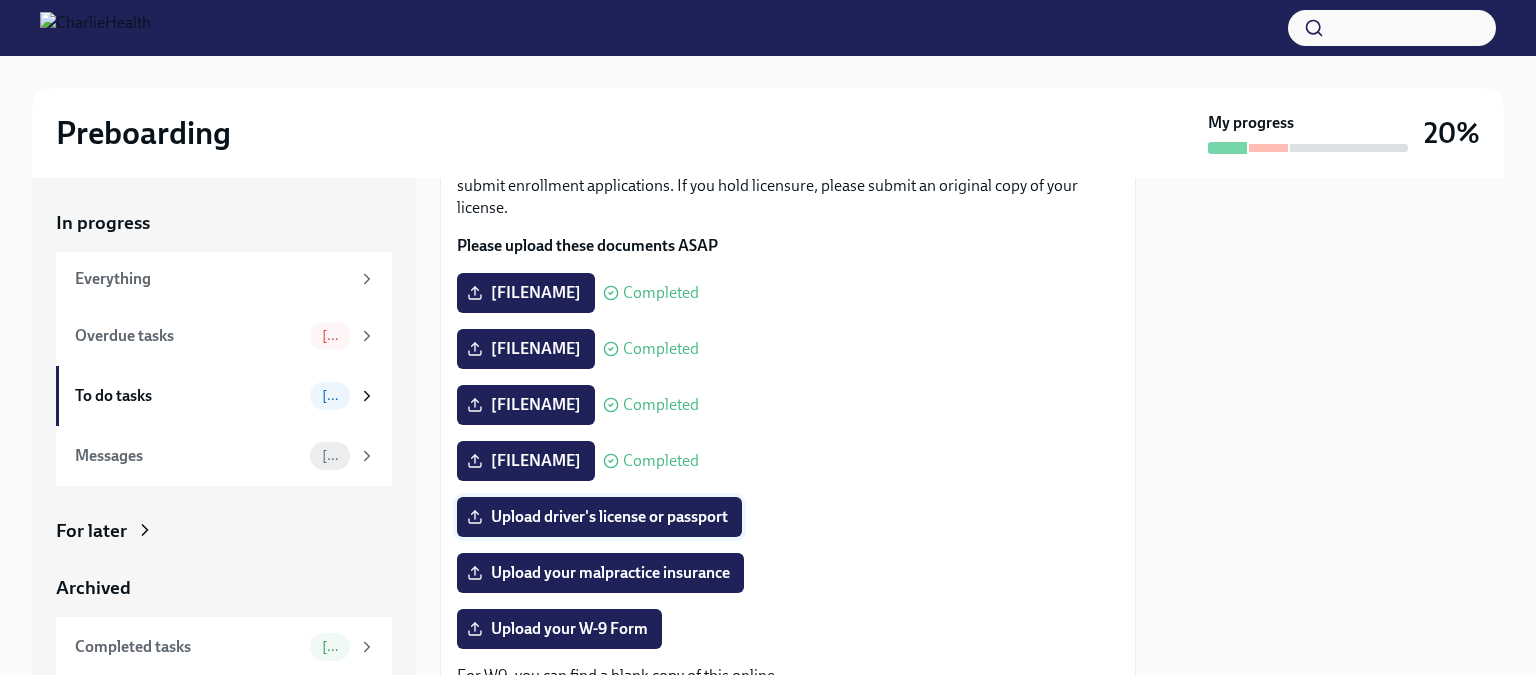 click on "Upload driver's license or passport" at bounding box center (599, 517) 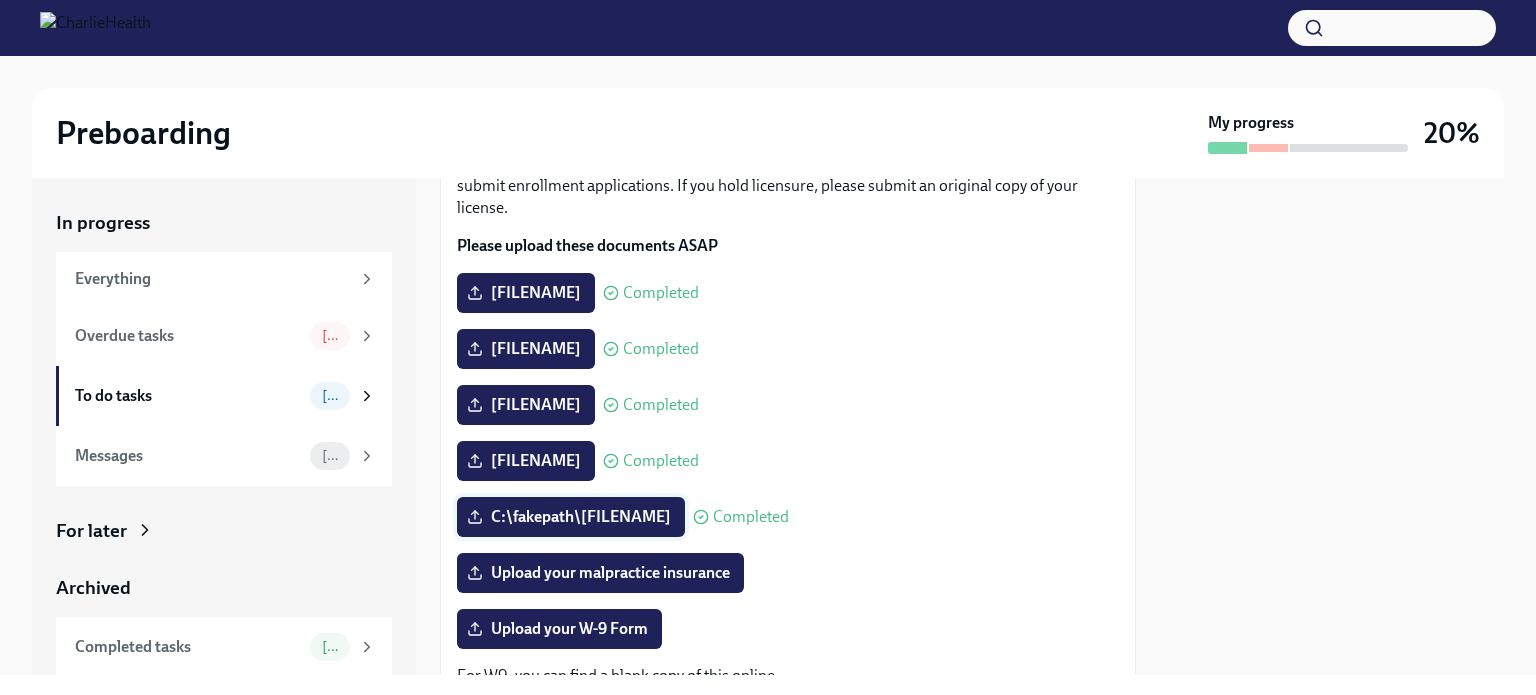 click on "C:\fakepath\[FILENAME]" at bounding box center [571, 517] 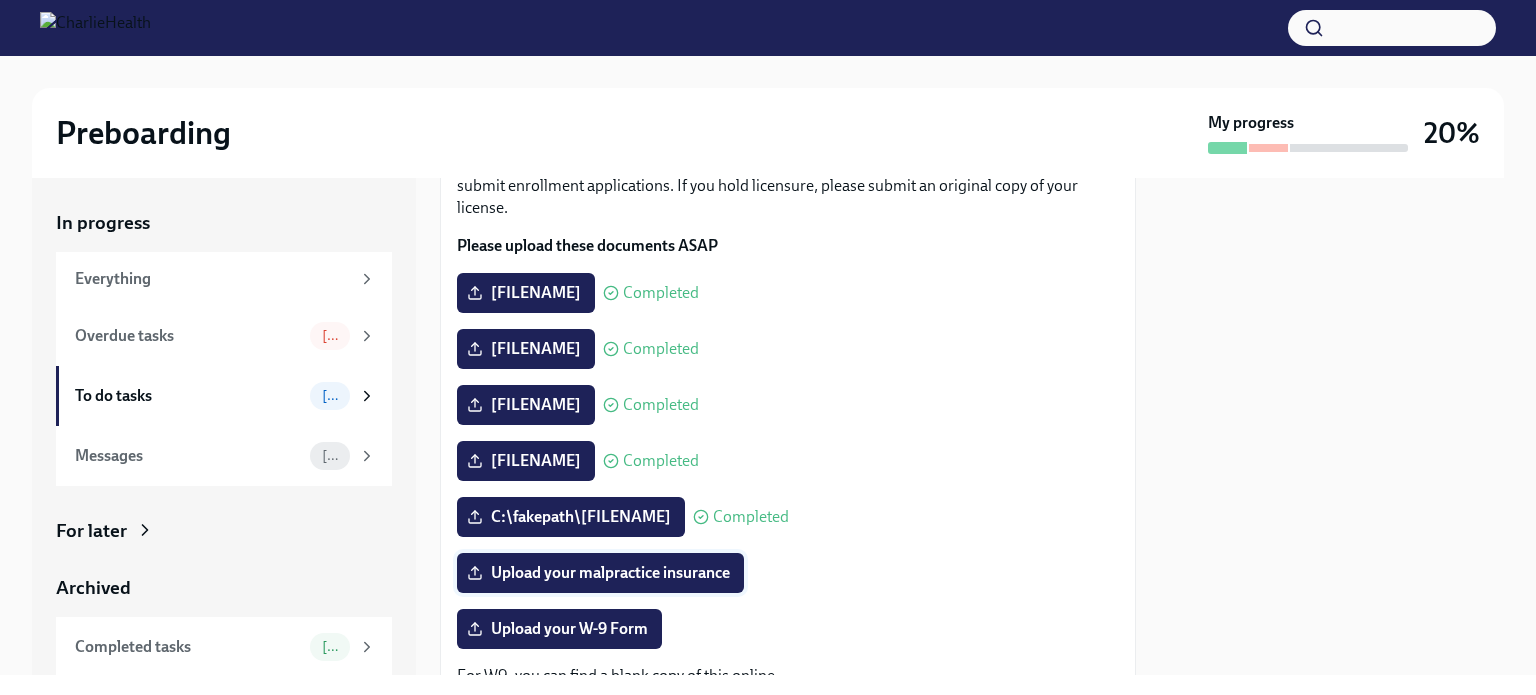 click on "Upload your malpractice insurance" at bounding box center [600, 573] 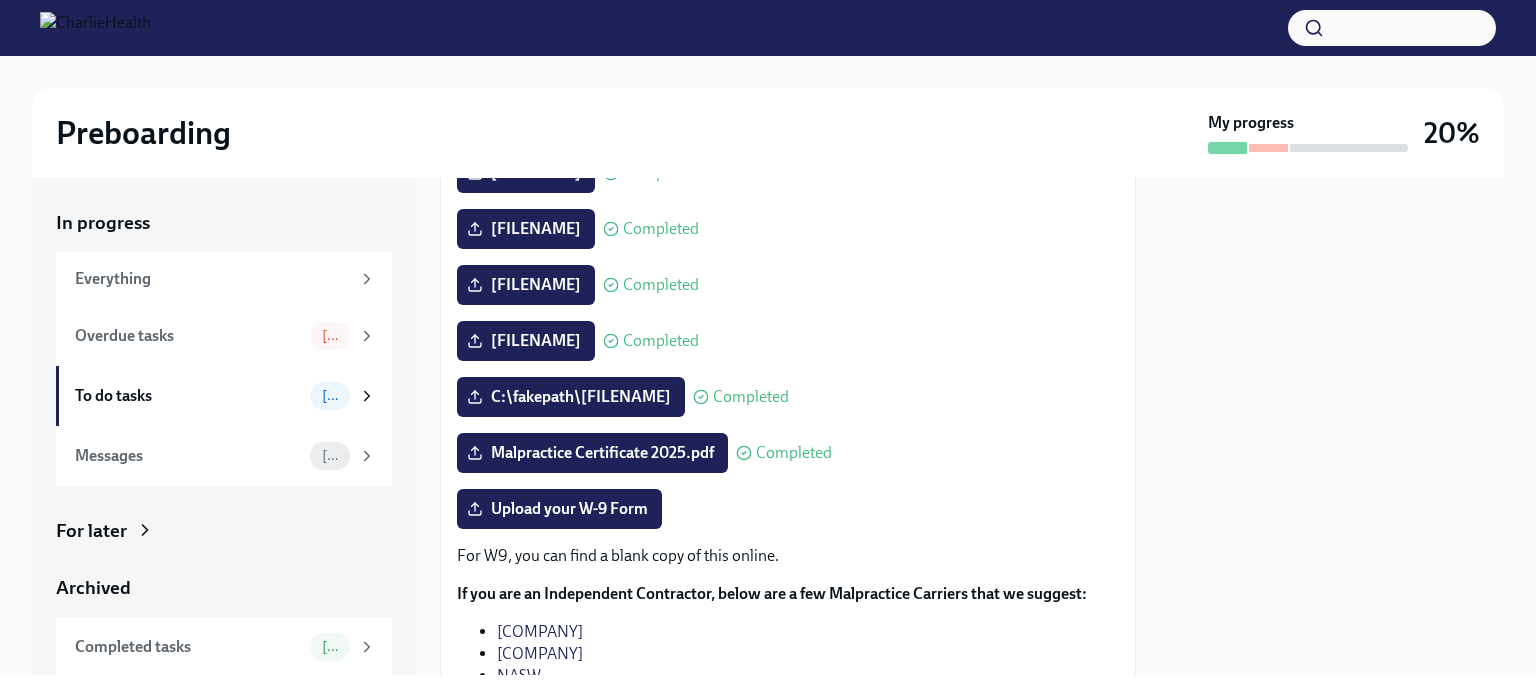 scroll, scrollTop: 320, scrollLeft: 0, axis: vertical 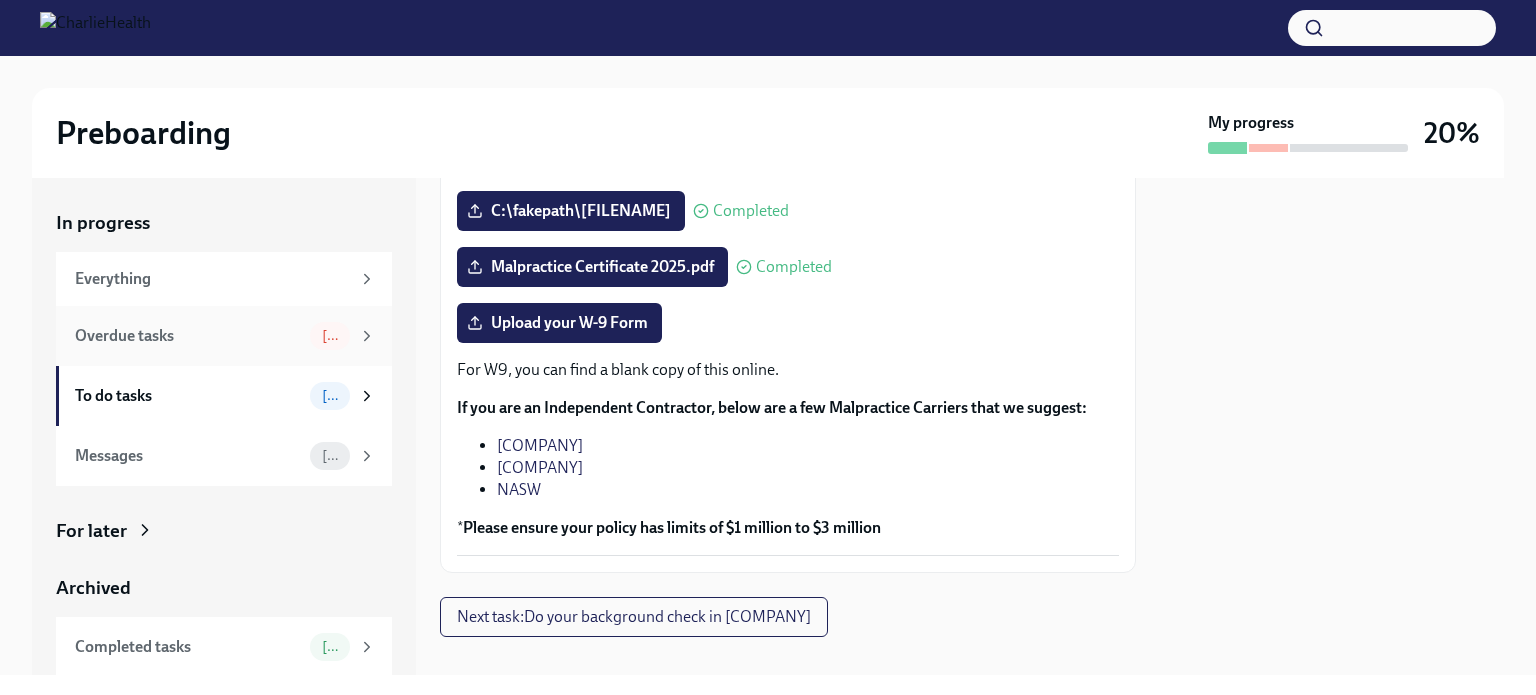 click on "Overdue tasks" at bounding box center [188, 336] 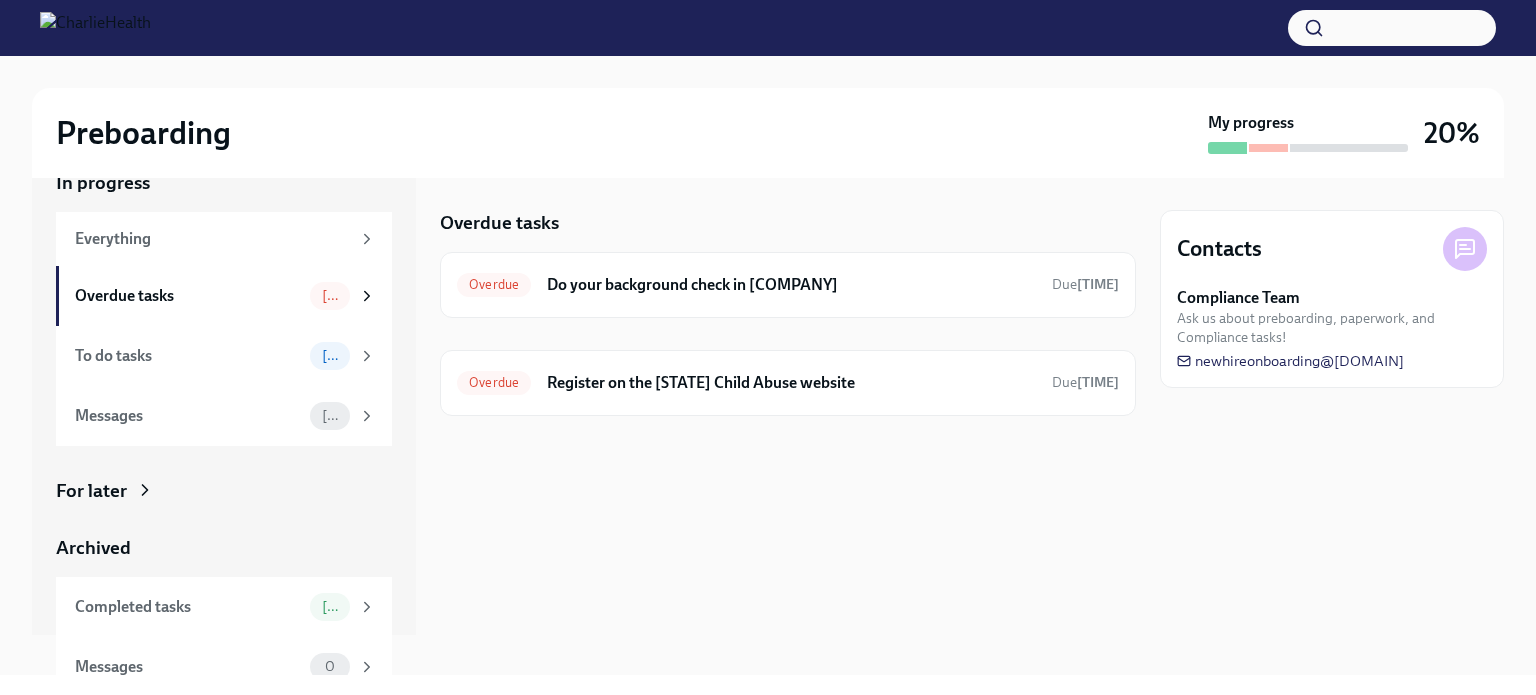 scroll, scrollTop: 61, scrollLeft: 0, axis: vertical 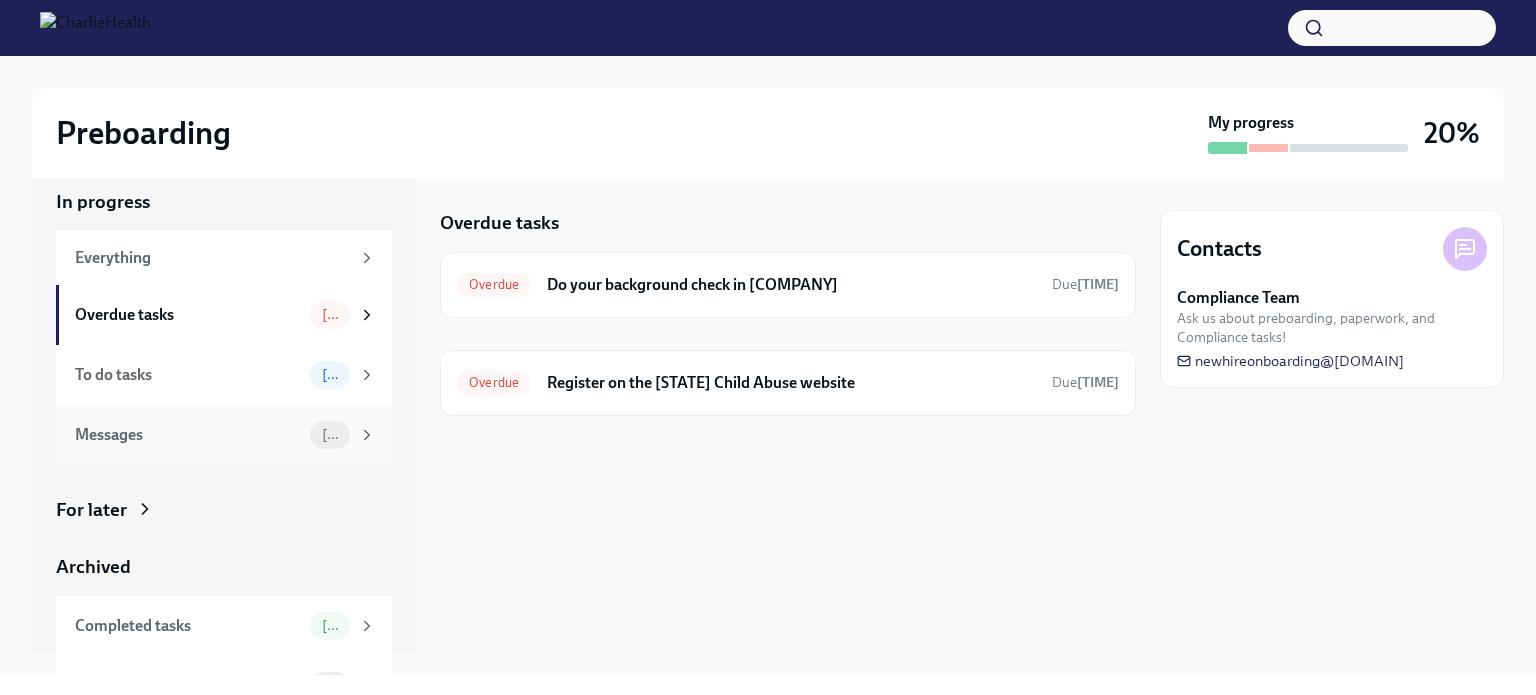 click on "Messages" at bounding box center [188, 435] 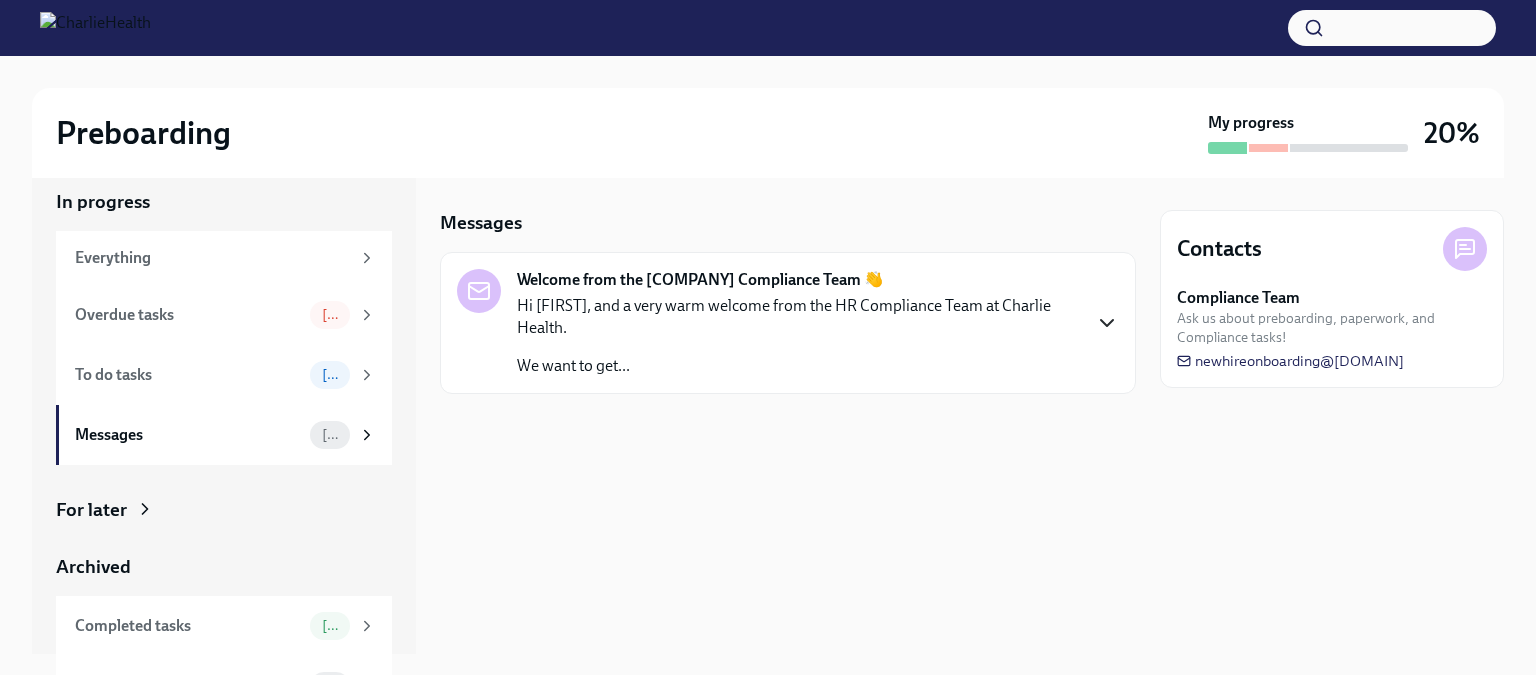click 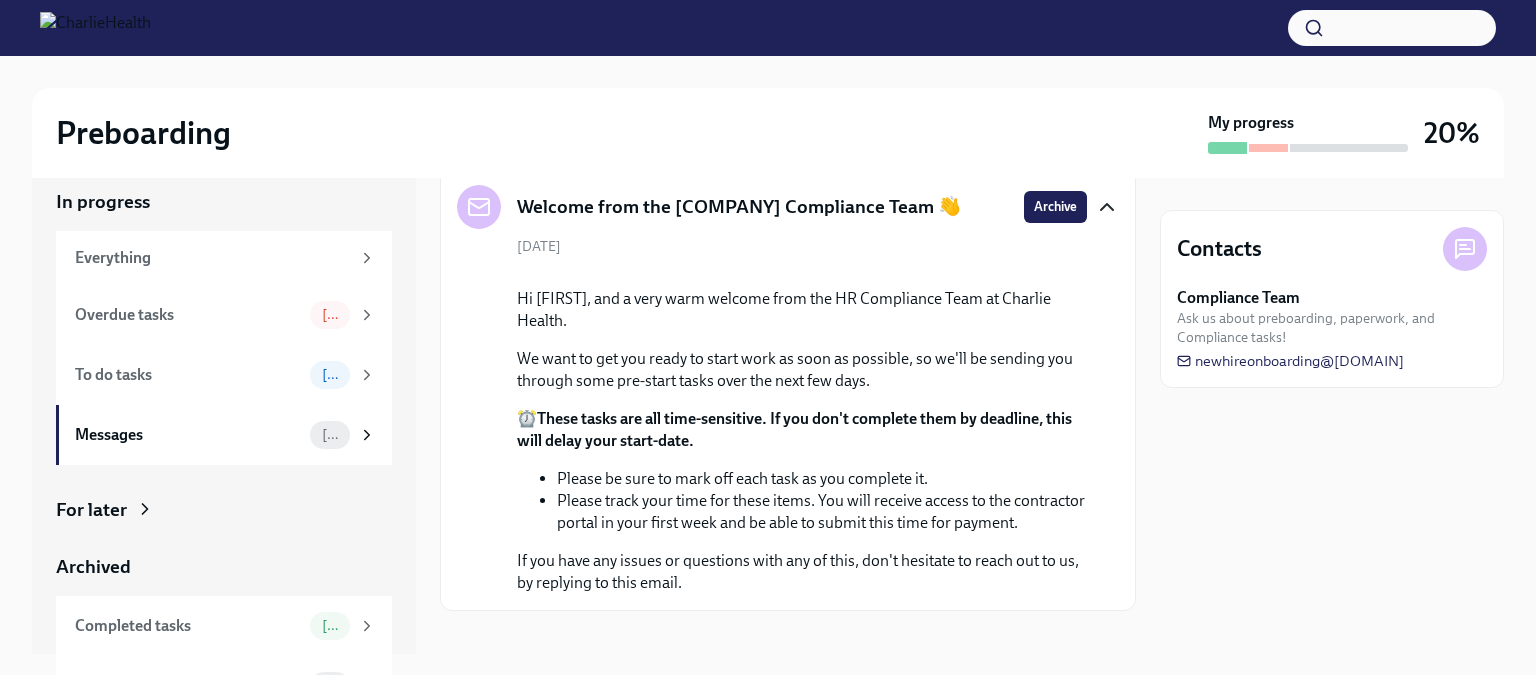 scroll, scrollTop: 264, scrollLeft: 0, axis: vertical 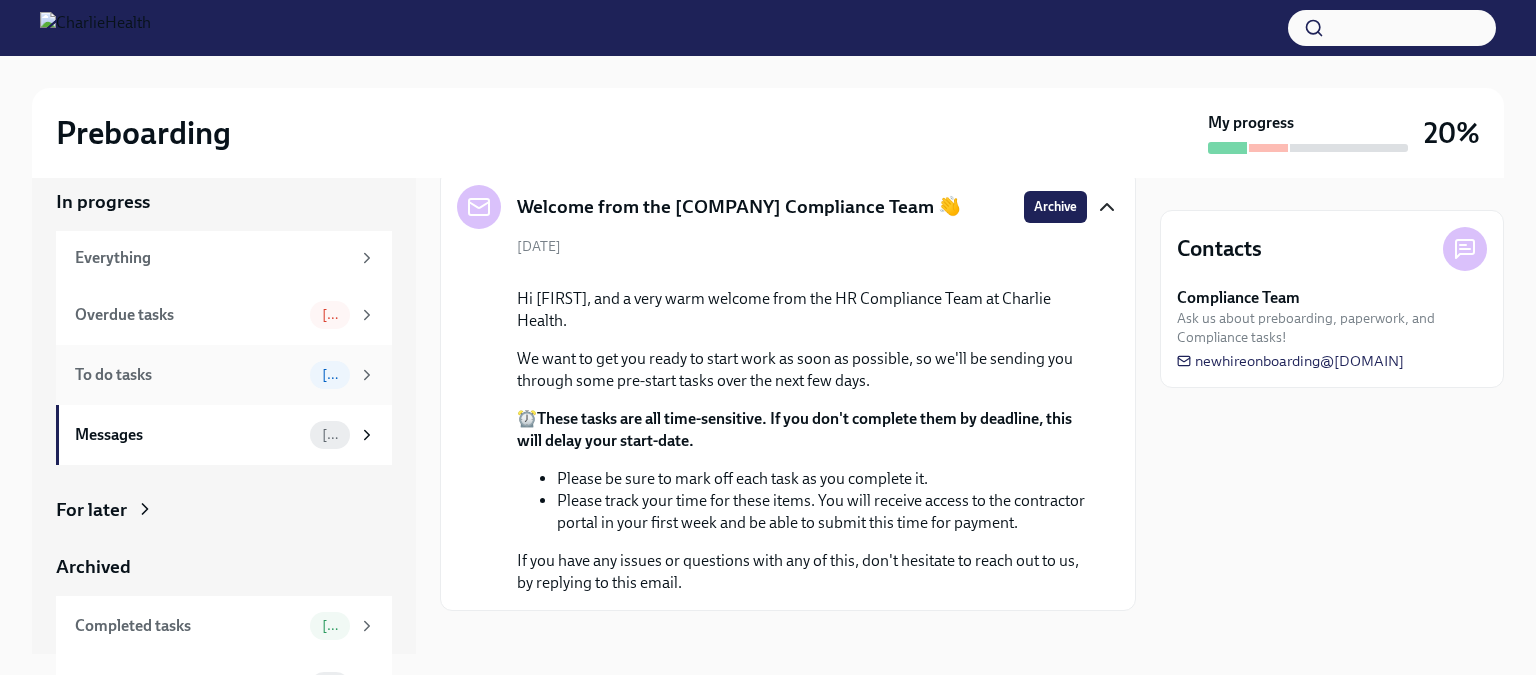 click on "To do tasks" at bounding box center (188, 375) 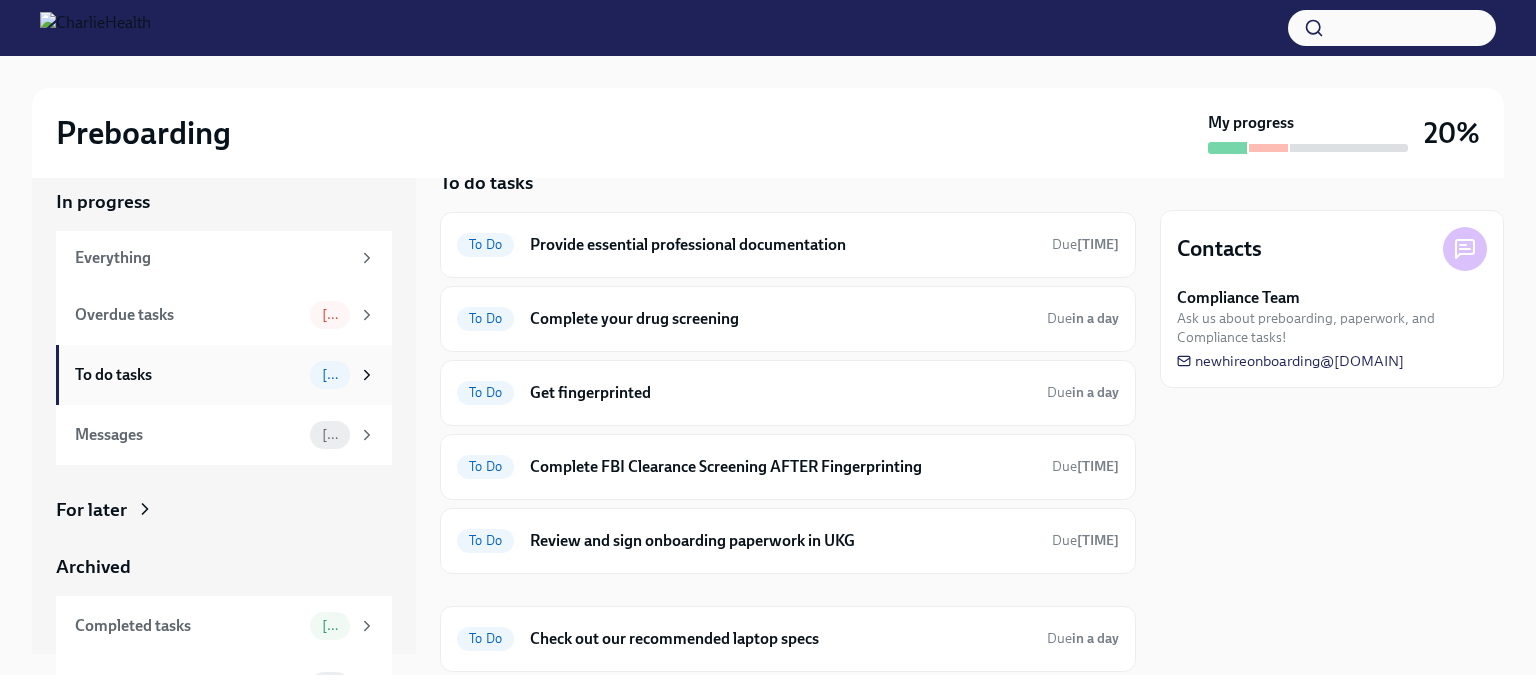 scroll, scrollTop: 0, scrollLeft: 0, axis: both 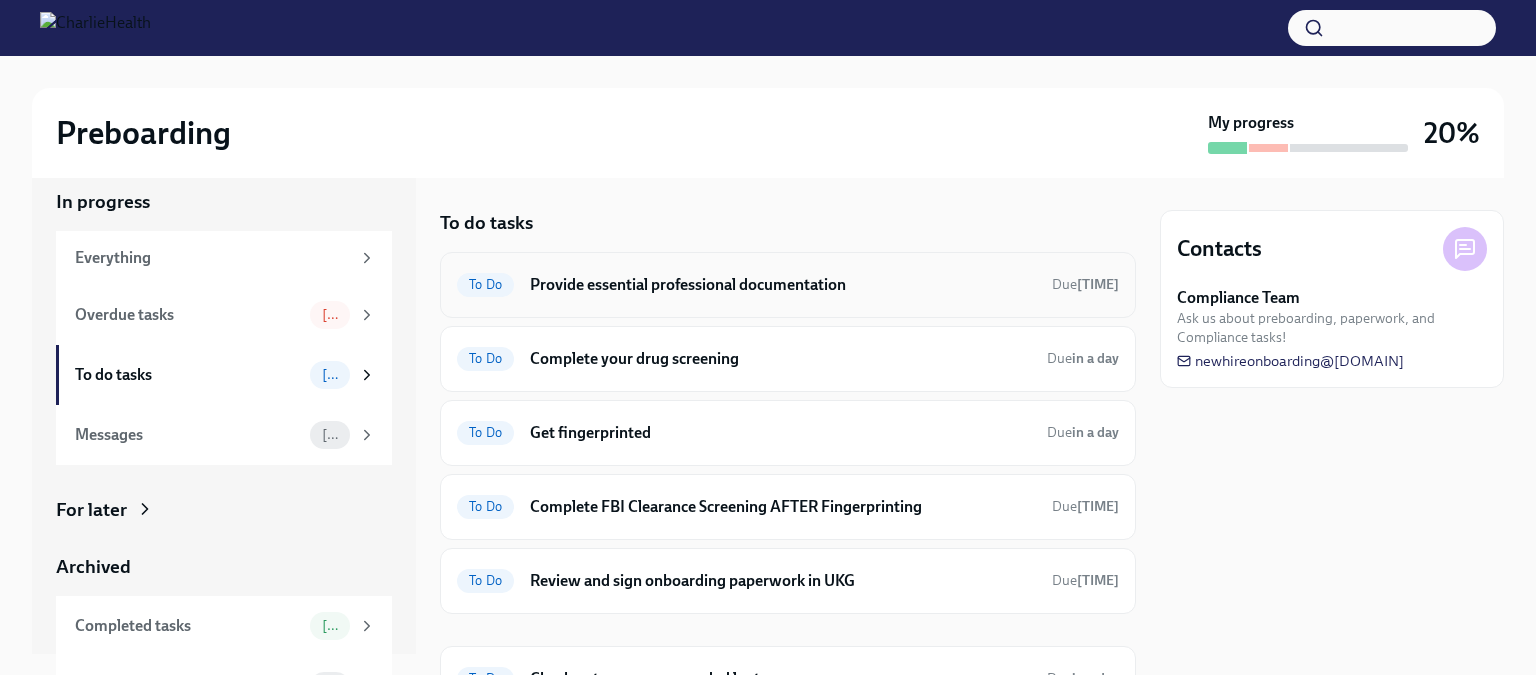 click on "To Do" at bounding box center [485, 284] 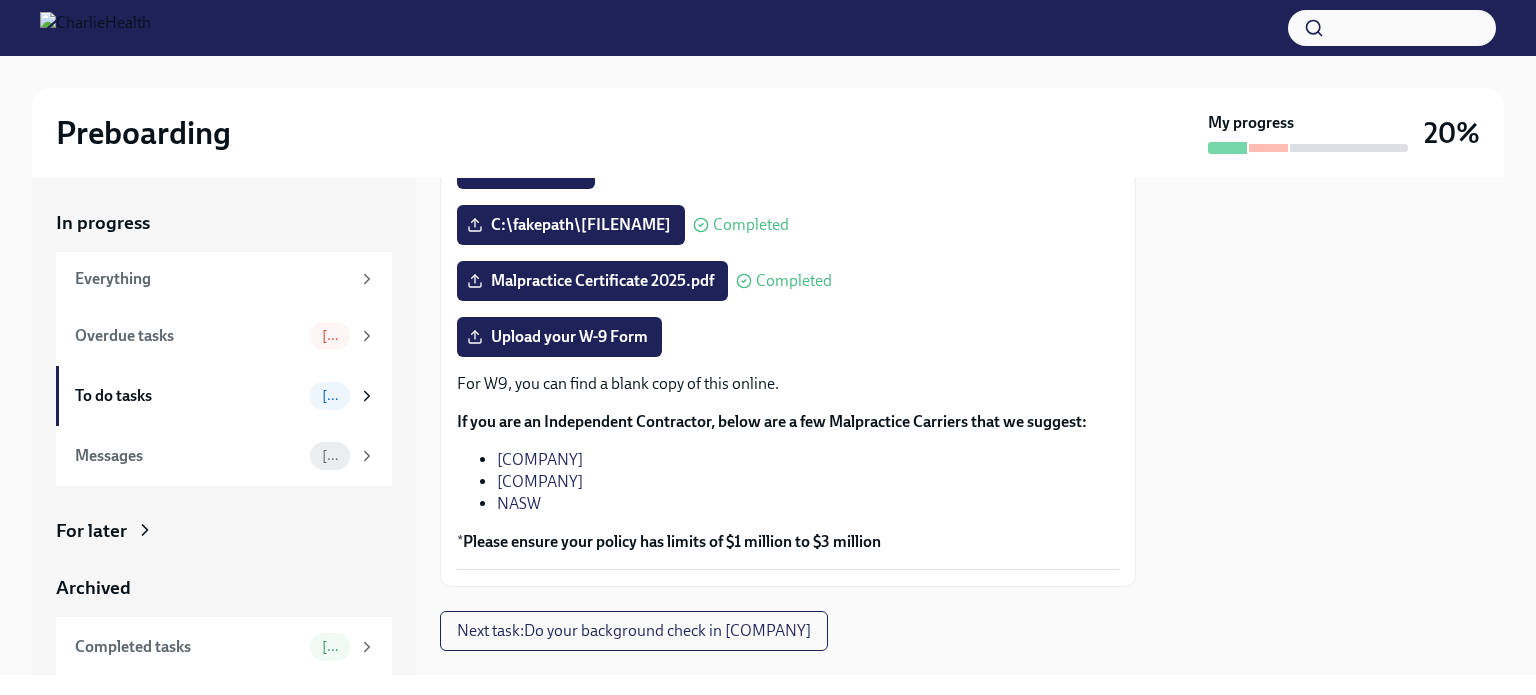scroll, scrollTop: 491, scrollLeft: 0, axis: vertical 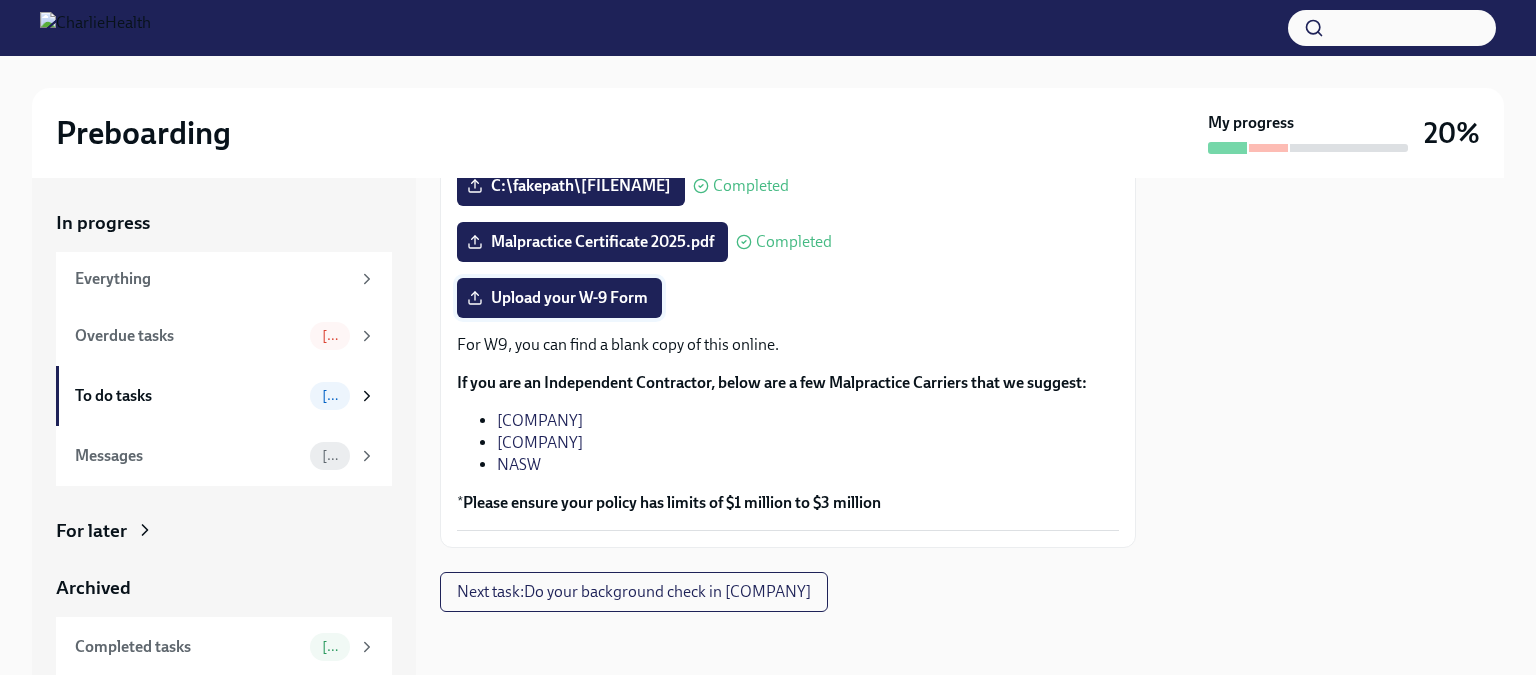 click on "Upload your W-9 Form" at bounding box center [559, 298] 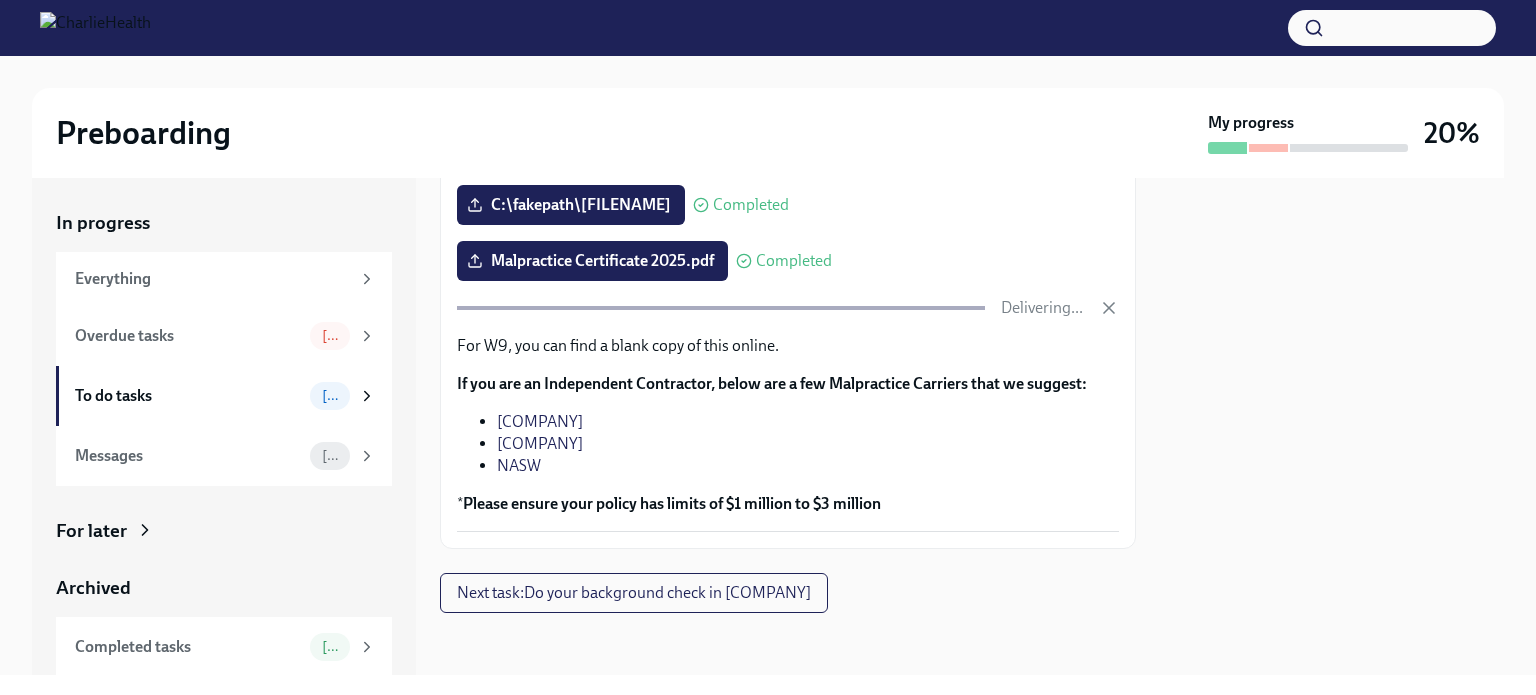 scroll, scrollTop: 491, scrollLeft: 0, axis: vertical 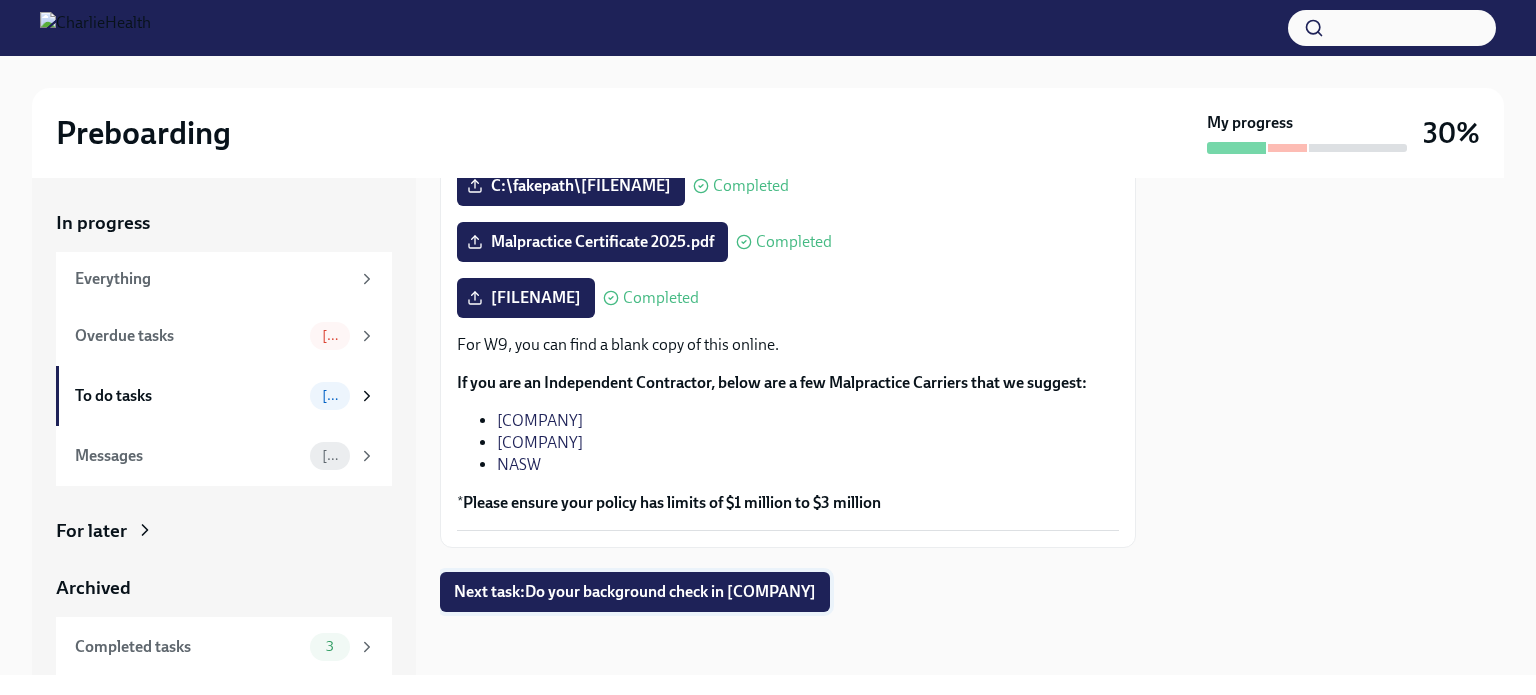 click on "Next task :  Do your background check in [COMPANY]" at bounding box center [635, 592] 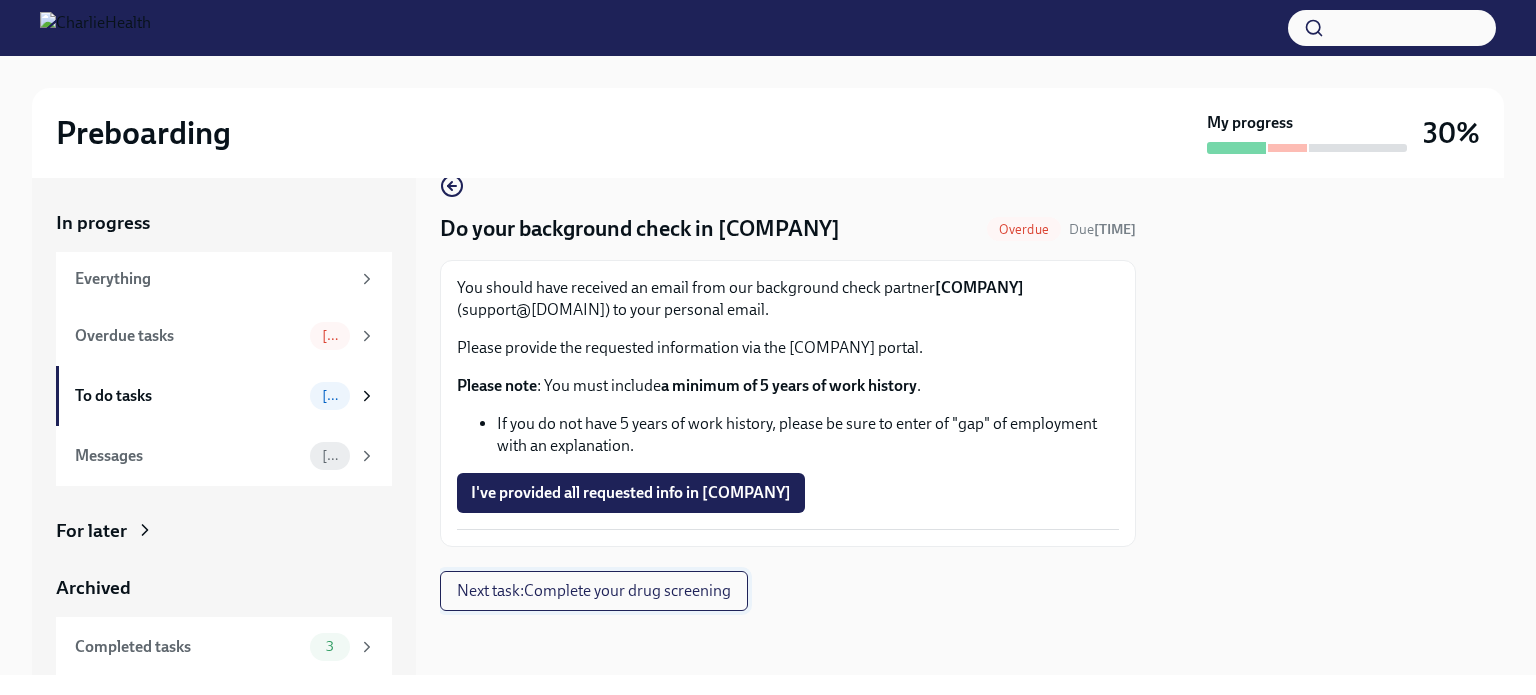 scroll, scrollTop: 0, scrollLeft: 0, axis: both 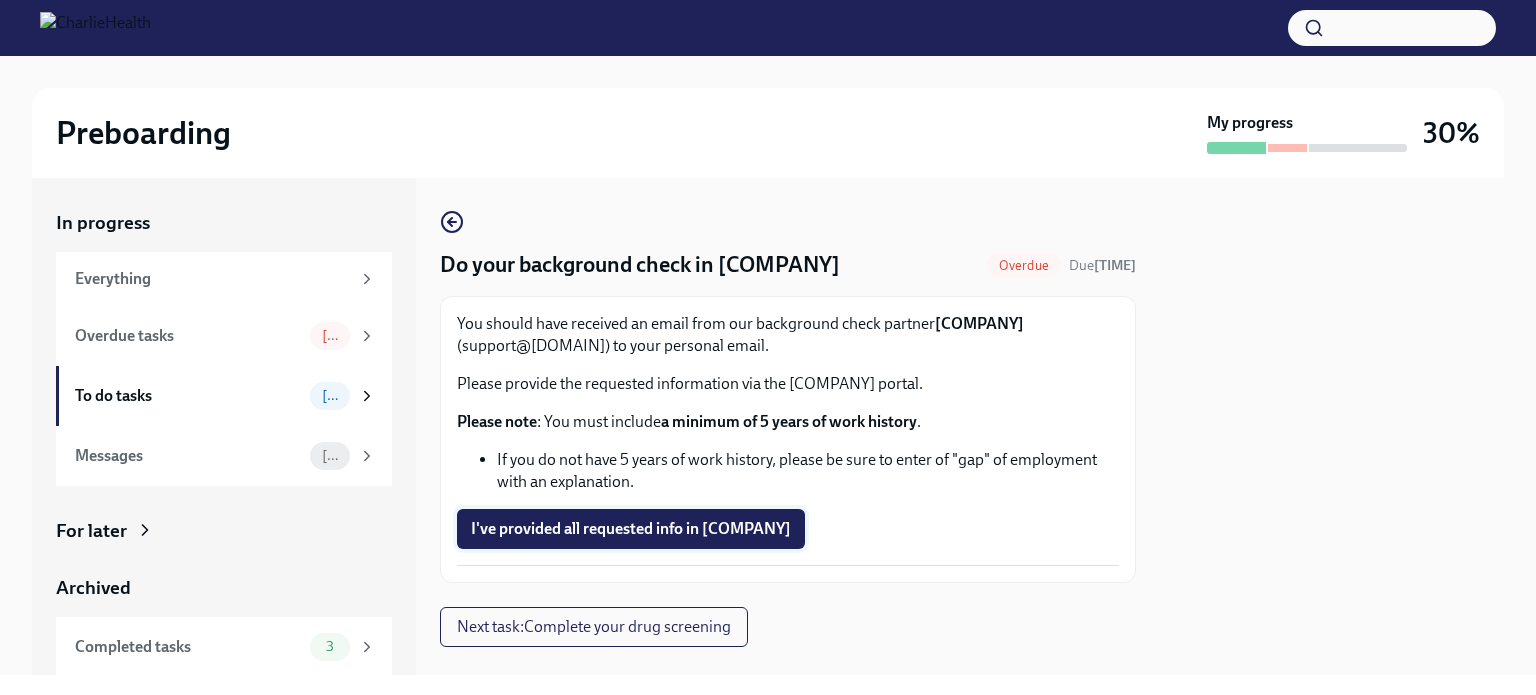 click on "I've provided all requested info in [COMPANY]" at bounding box center (631, 529) 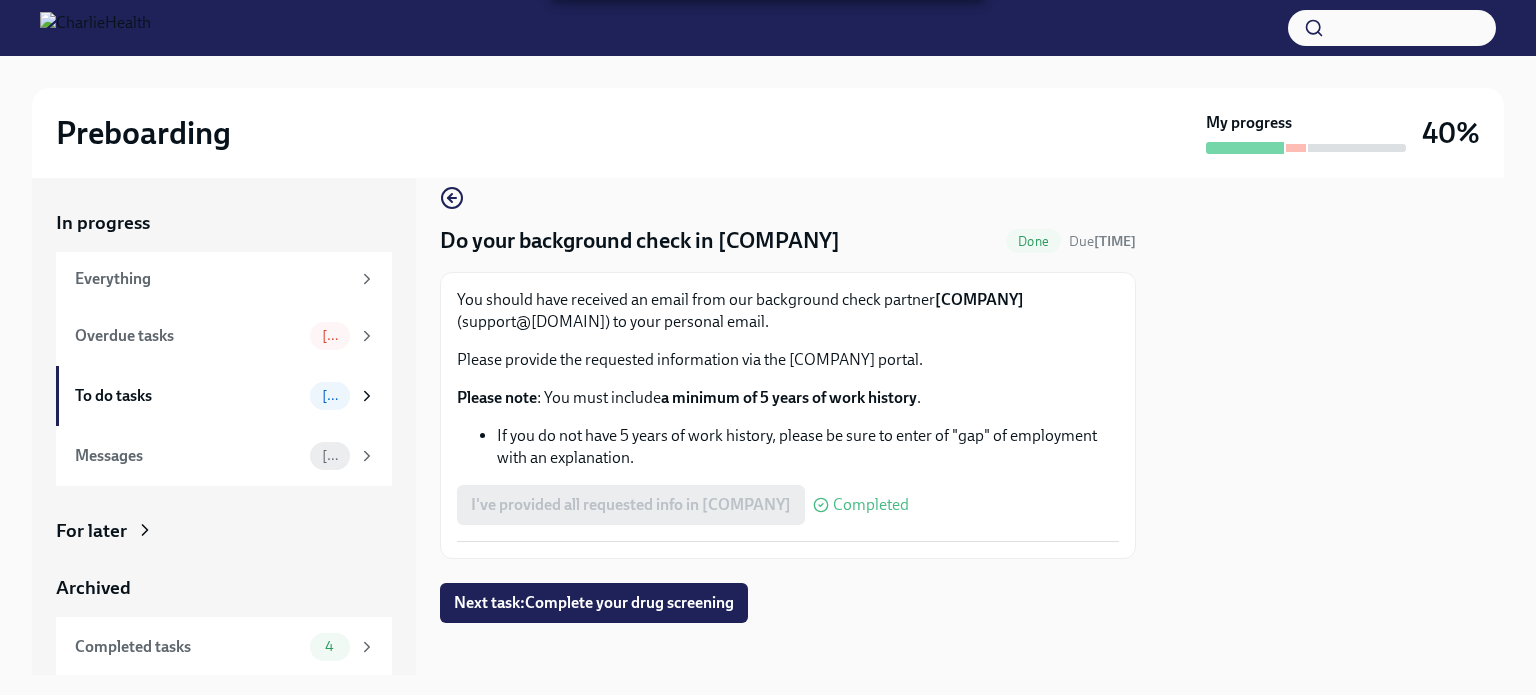 scroll, scrollTop: 35, scrollLeft: 0, axis: vertical 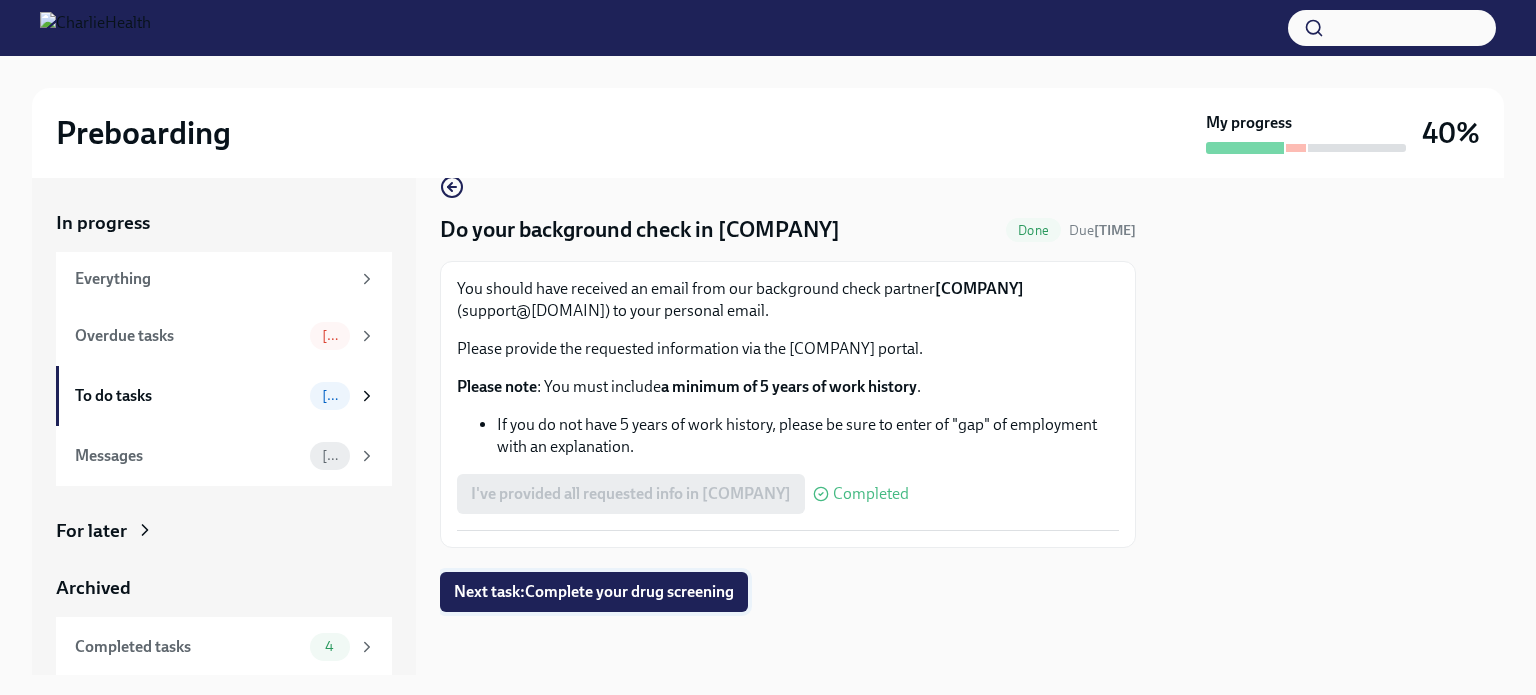 click on "Next task : Complete your drug screening" at bounding box center (594, 592) 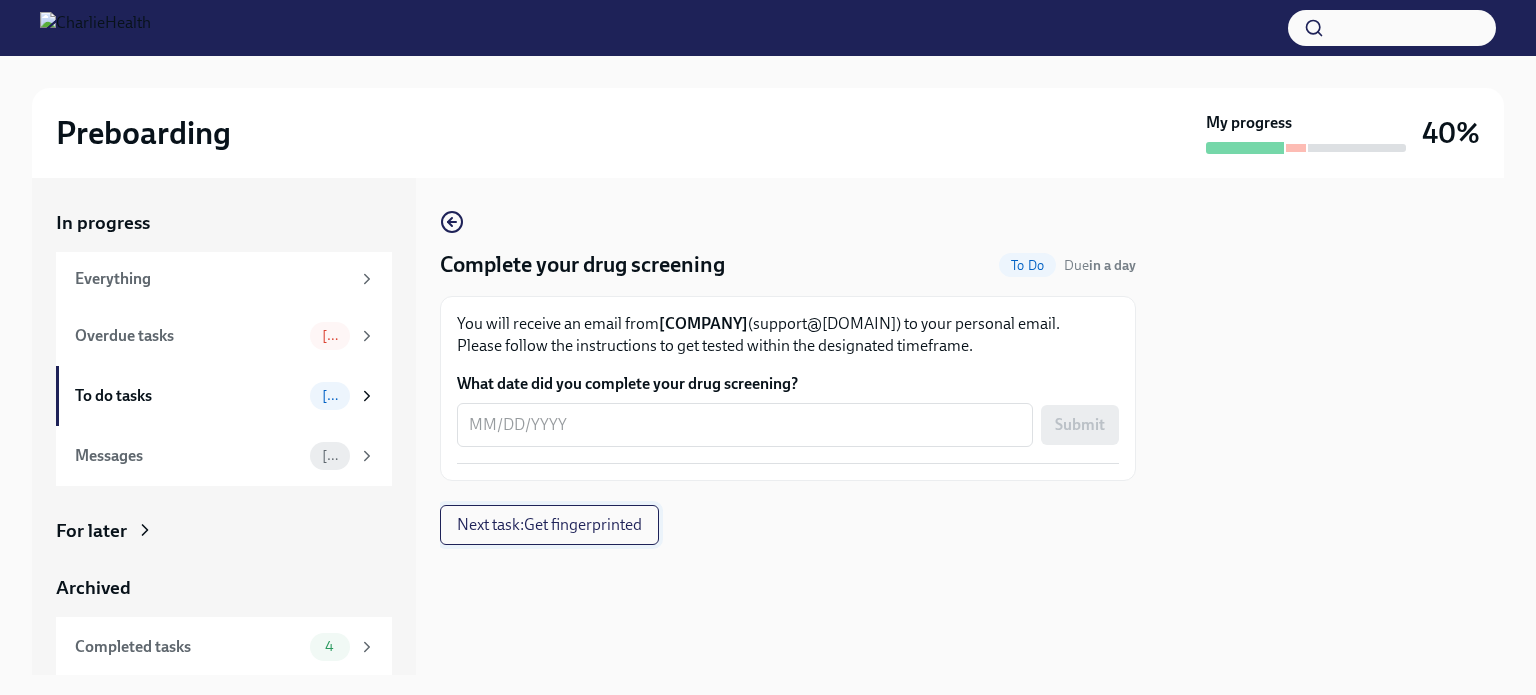 scroll, scrollTop: 0, scrollLeft: 0, axis: both 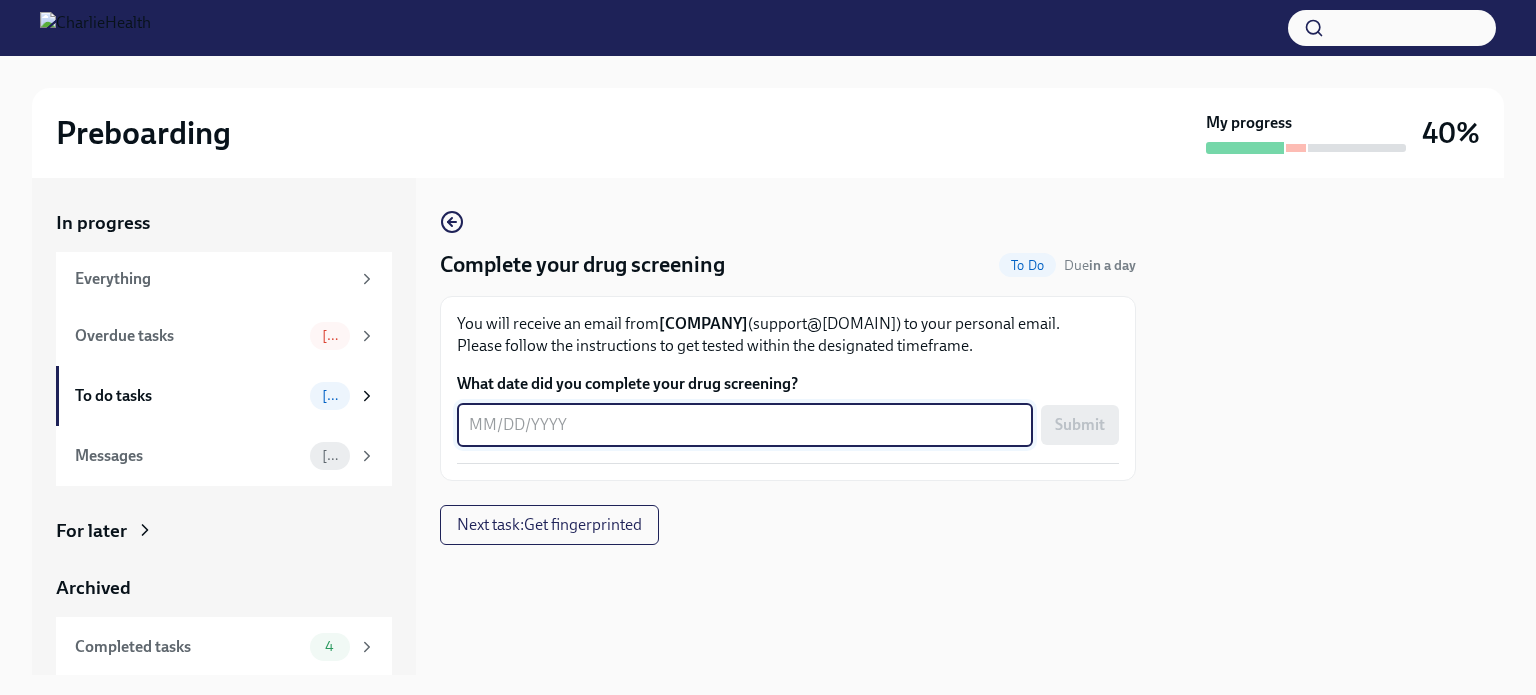 click on "What date did you complete your drug screening?" at bounding box center (745, 425) 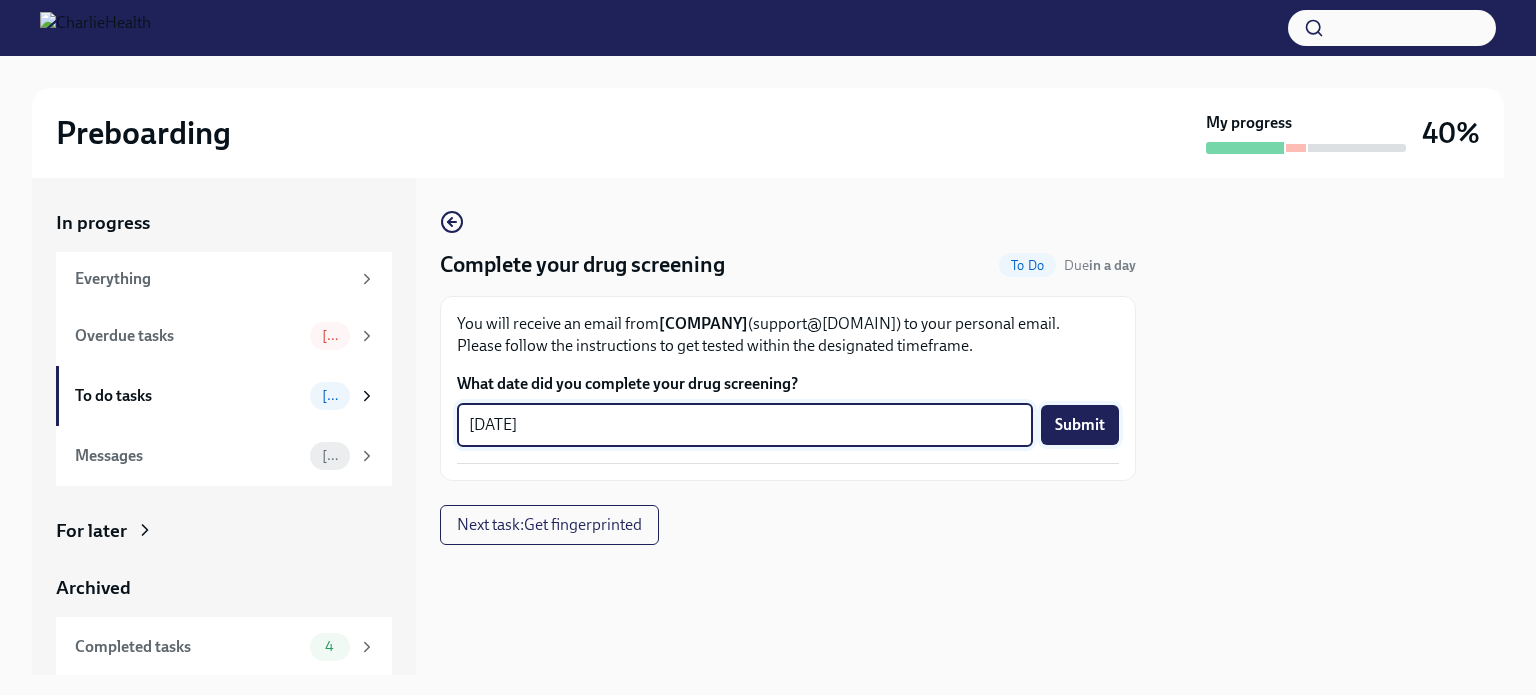 type on "[DATE]" 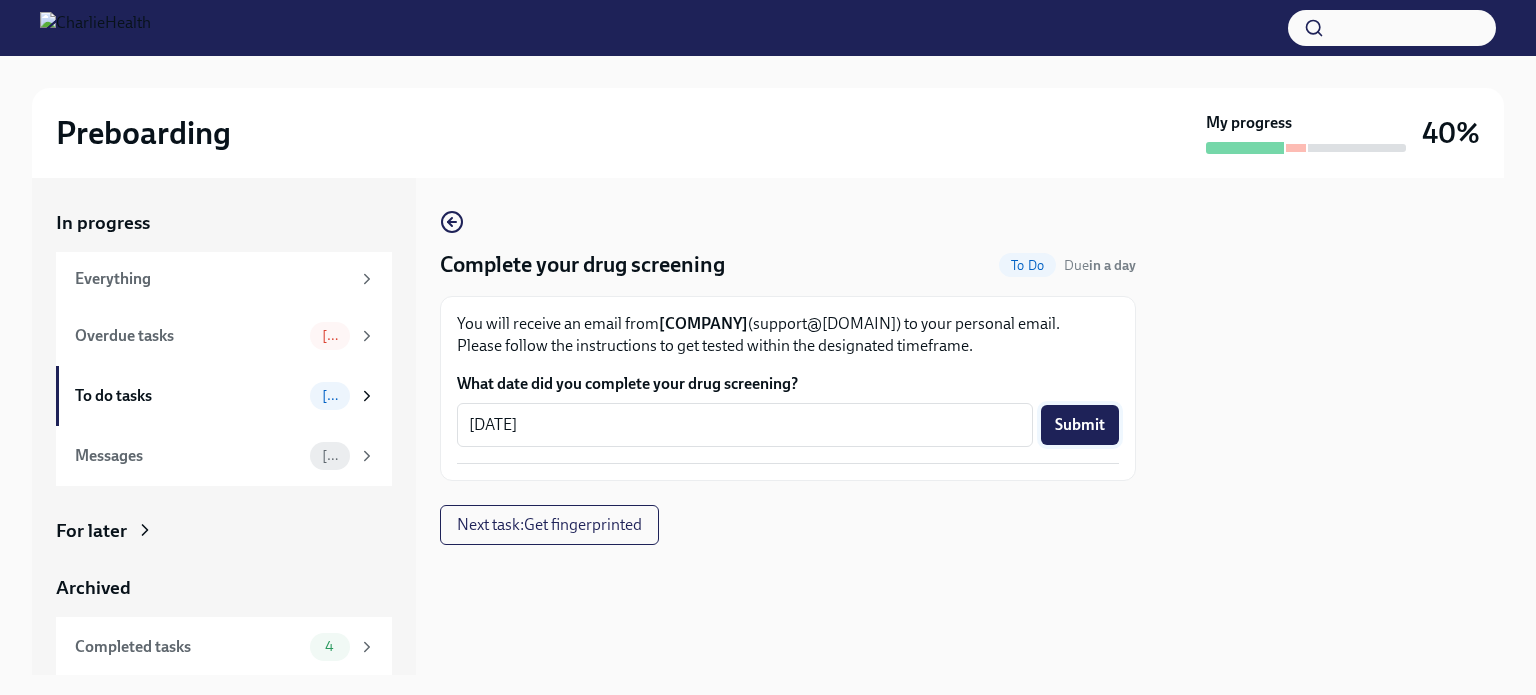 click on "Submit" at bounding box center (1080, 425) 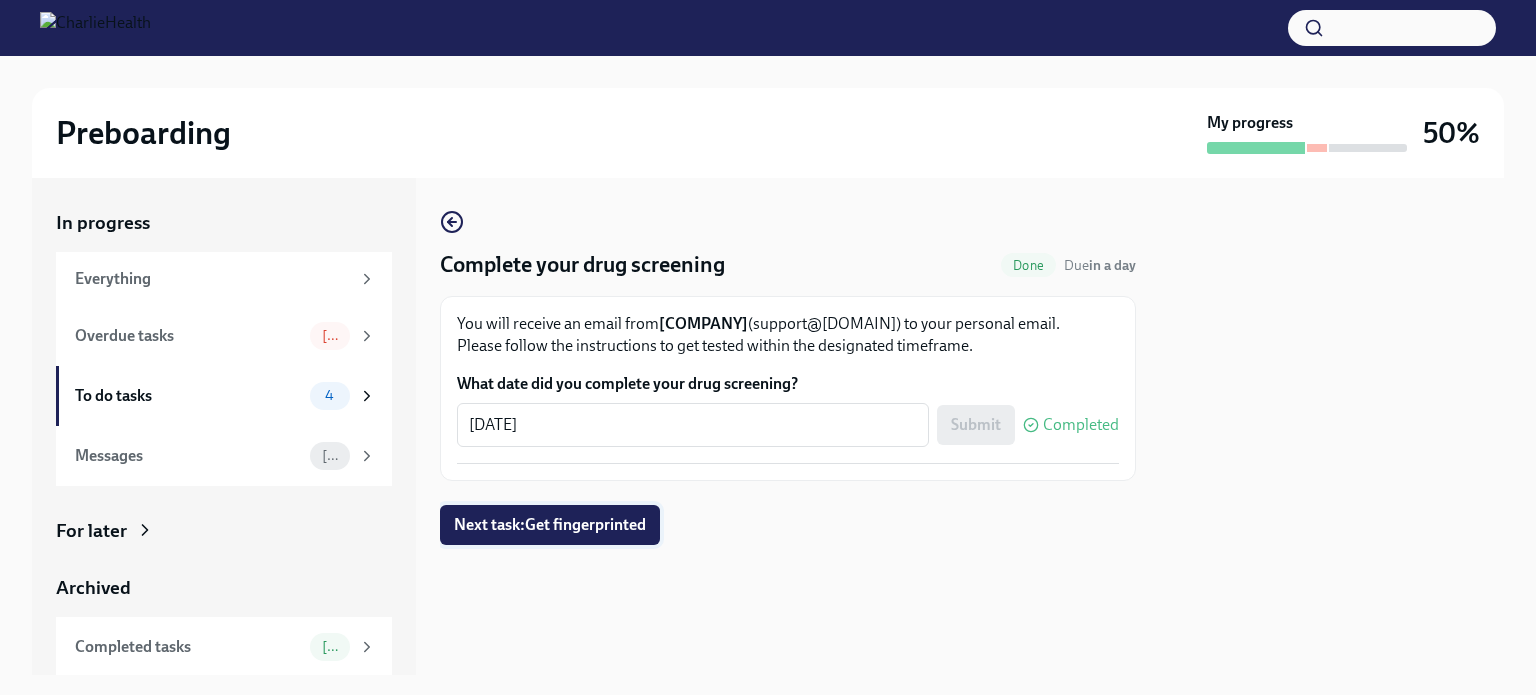 click on "Next task :  Get fingerprinted" at bounding box center [550, 525] 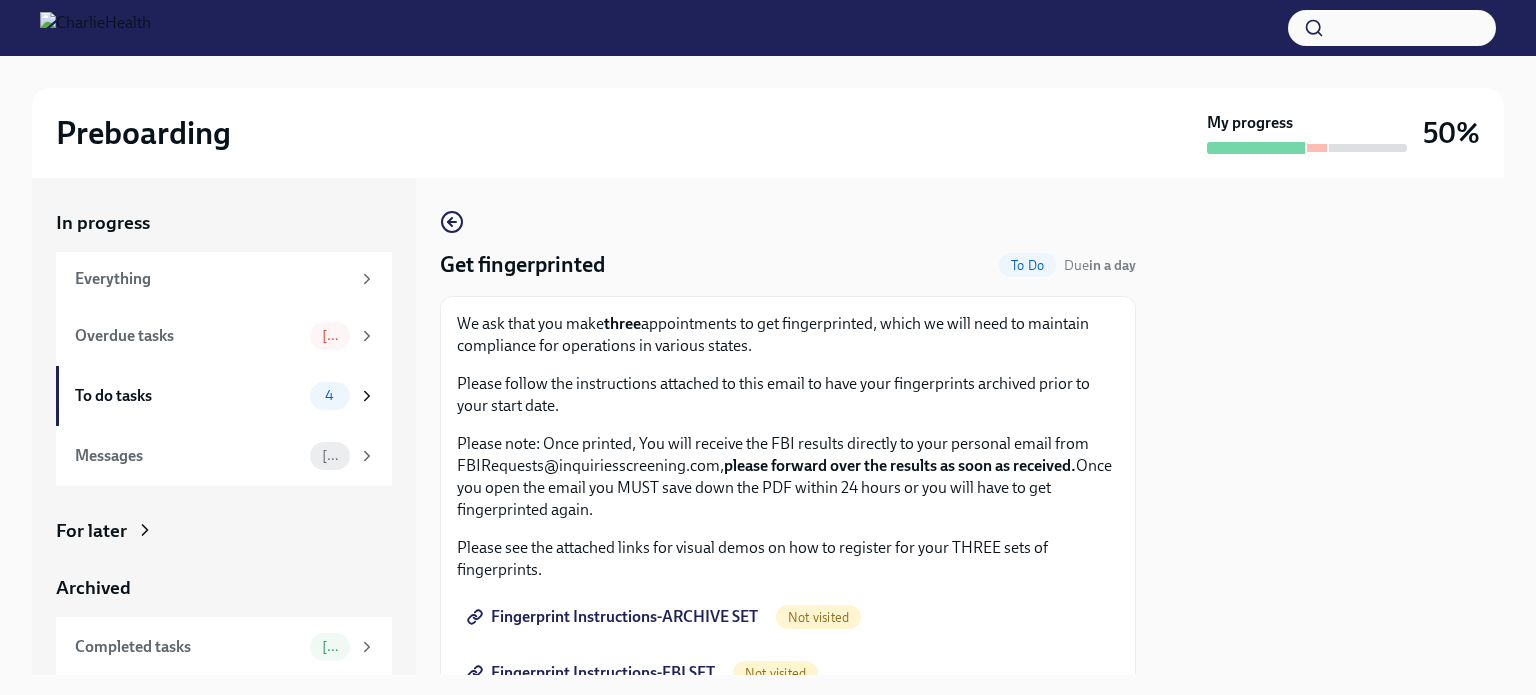 scroll, scrollTop: 6, scrollLeft: 0, axis: vertical 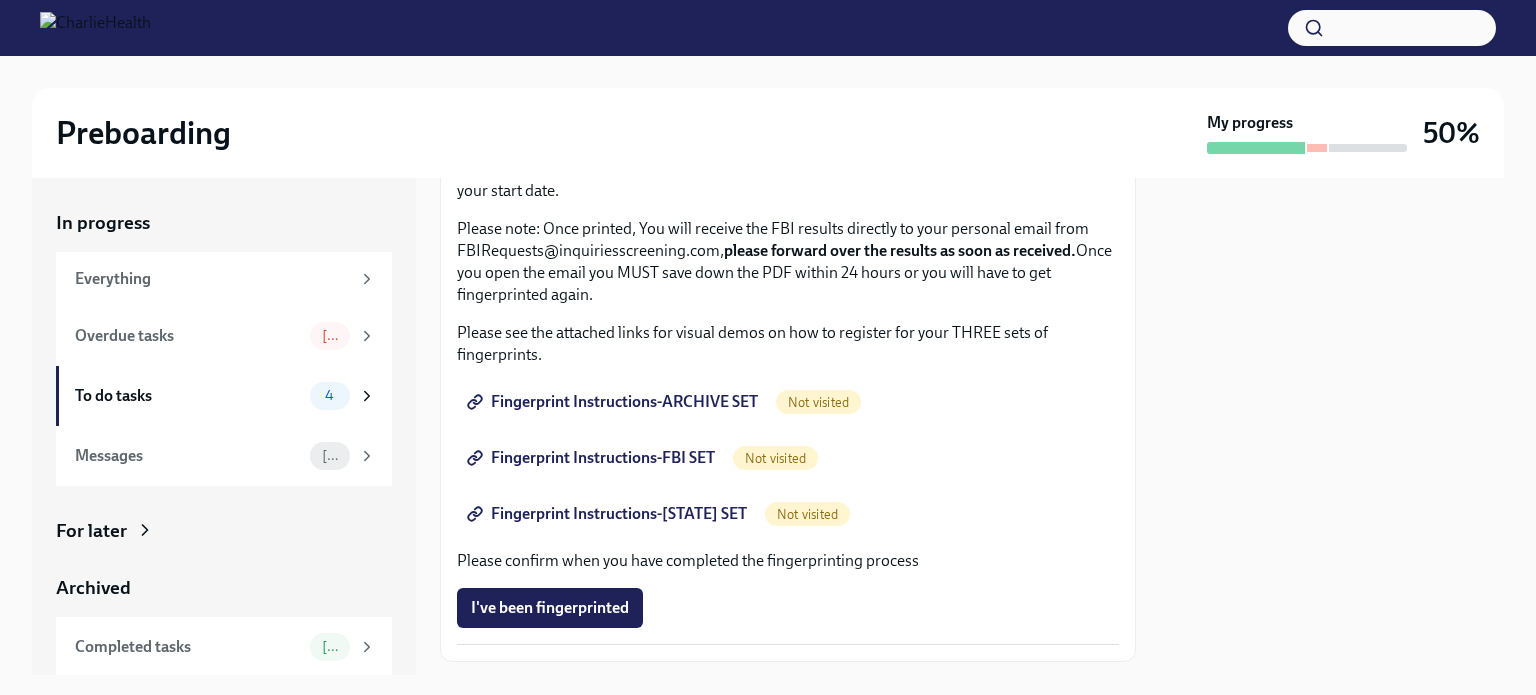 click on "Fingerprint Instructions-ARCHIVE SET" at bounding box center [614, 402] 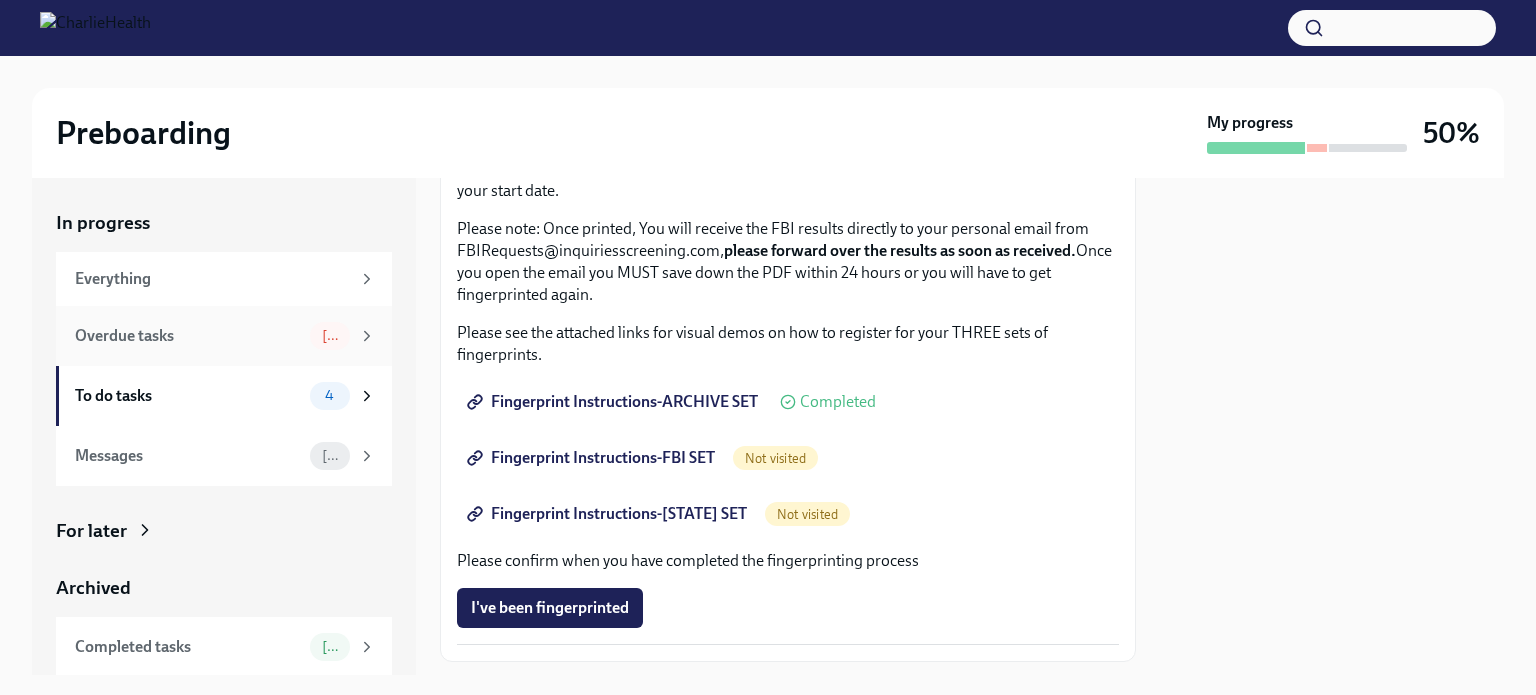 click on "Overdue tasks 1" at bounding box center [225, 336] 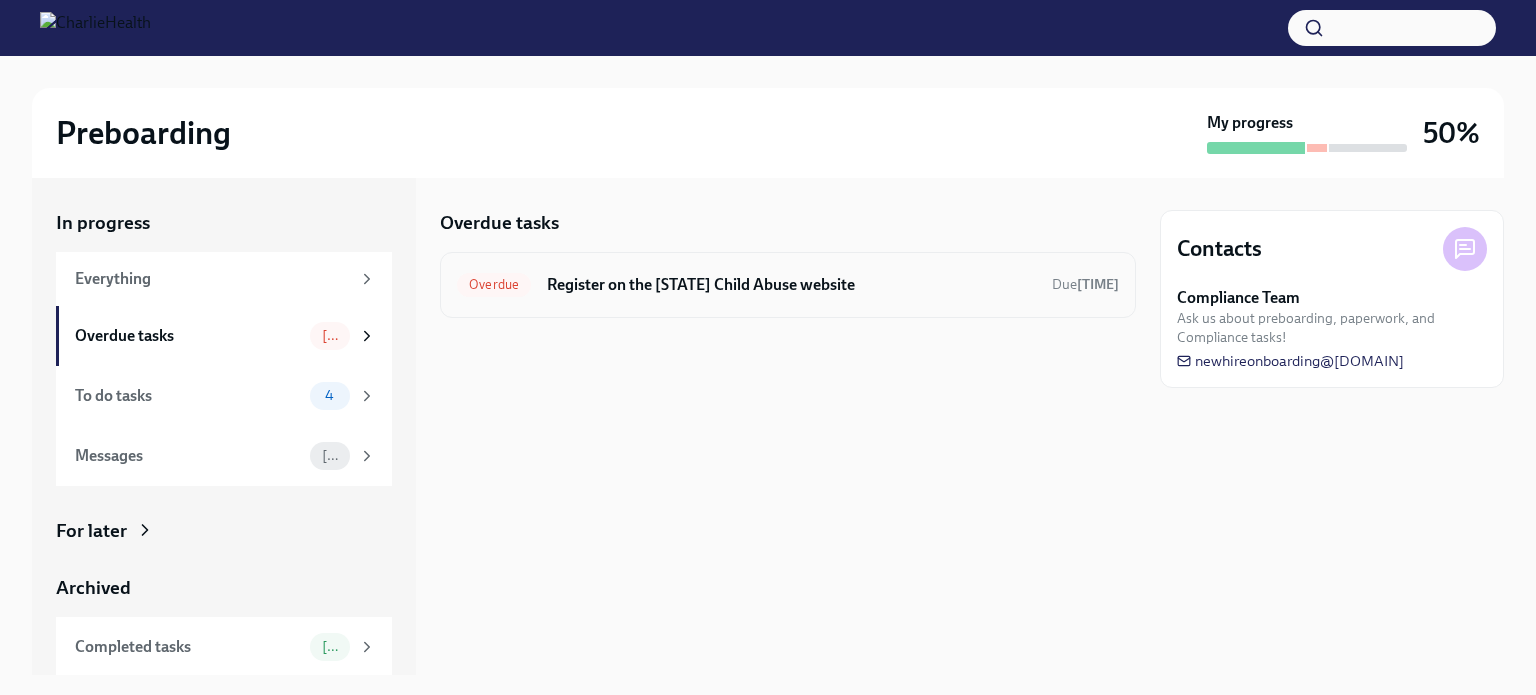 click on "Overdue" at bounding box center [494, 284] 